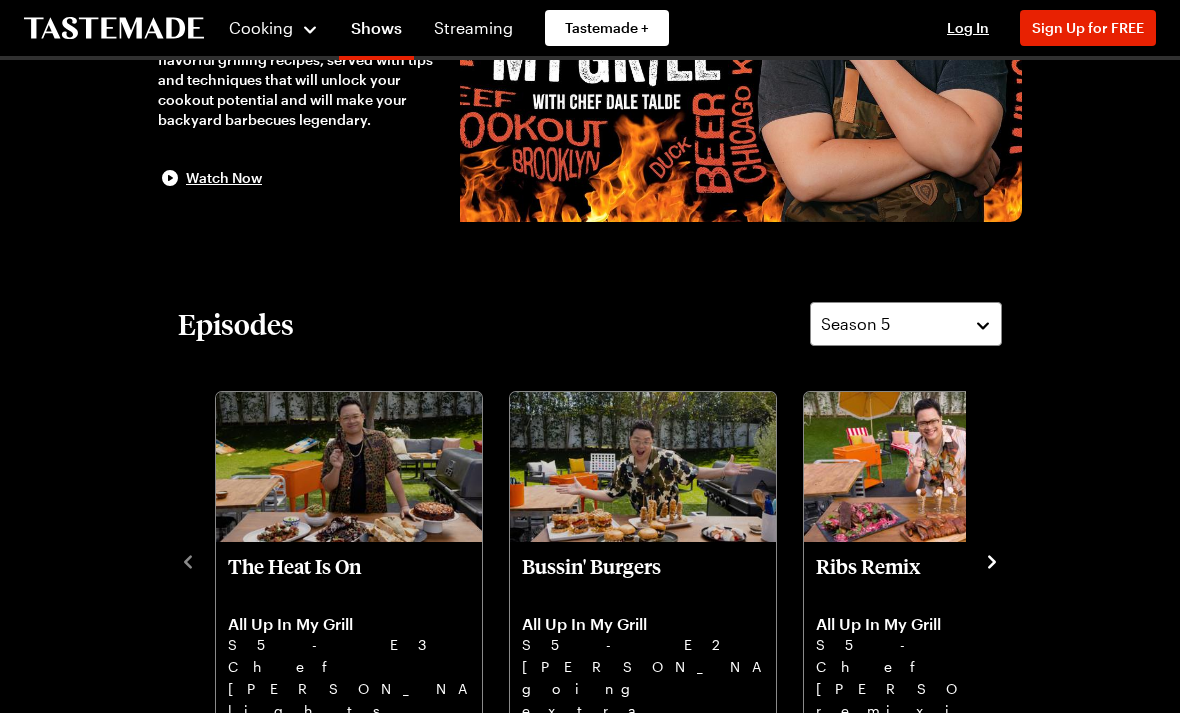 scroll, scrollTop: 455, scrollLeft: 0, axis: vertical 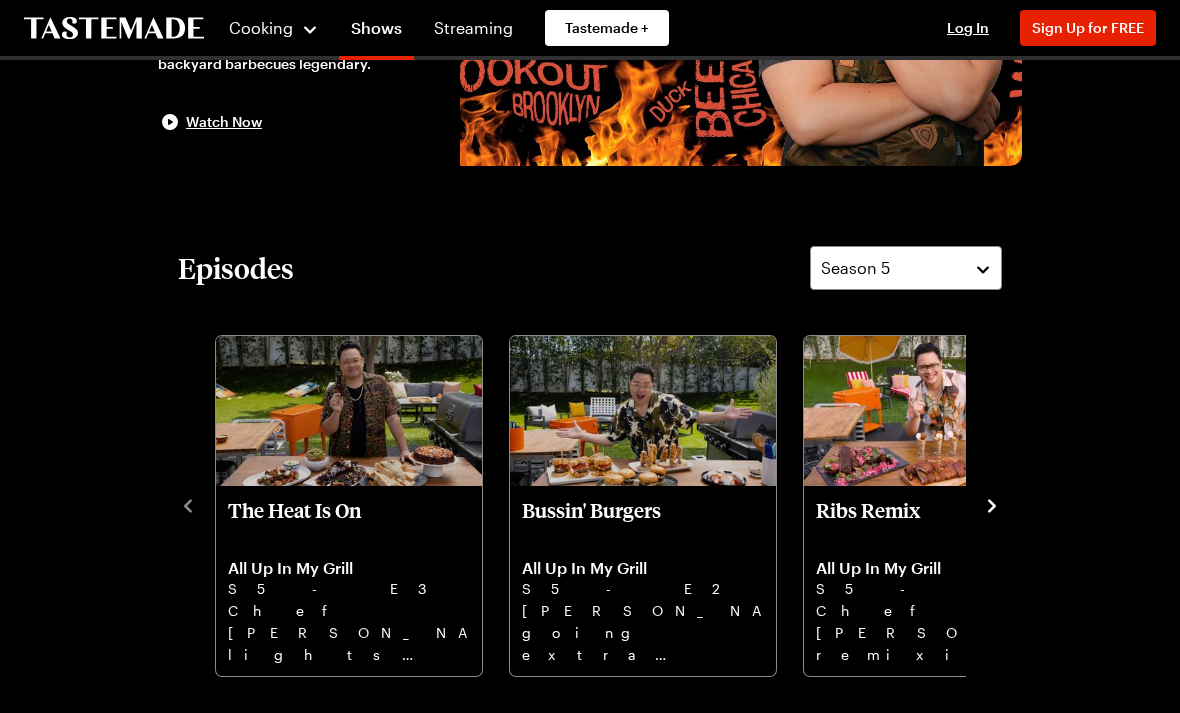 click on "Episodes Season 5 The Heat Is On All Up In My Grill S5 - E3 Chef Dale lights it up—fiery wings, chili steak, smoky toast, and spicy pineapple skillet cake. Bussin' Burgers All Up In My Grill S5 - E2 Dale’s going extra with mac & cheese burgers, truffle fries, and ice cream sandwiches. Ribs Remix All Up In My Grill S5 - E1 Chef Dale’s remixing ribs, Miami-style BBQ, spicy beans, and sweet key lime cones - time to feast!" at bounding box center (590, 462) 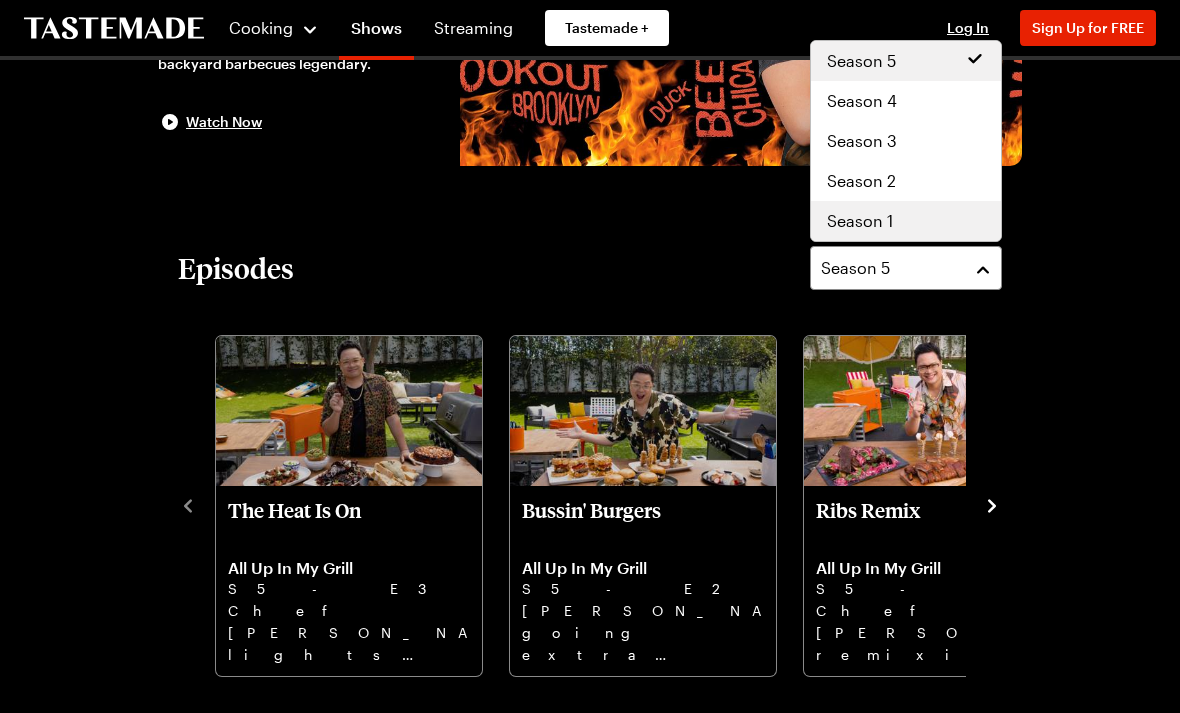 click on "Season 1" at bounding box center [906, 221] 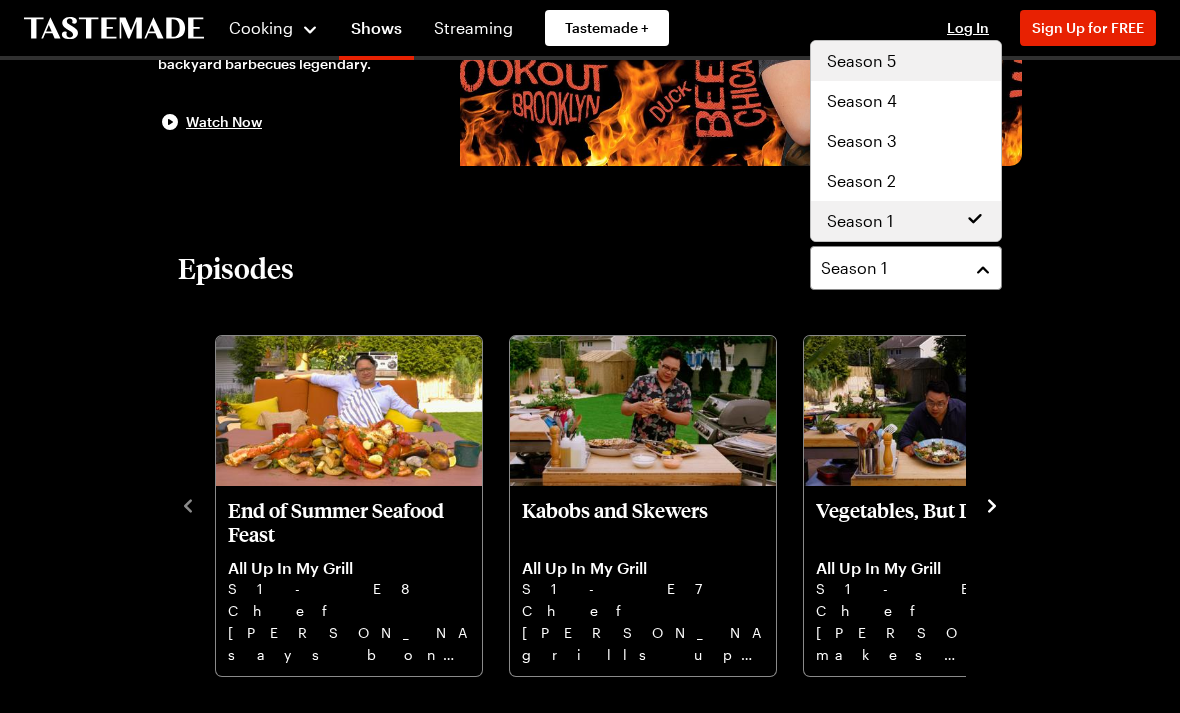 click on "All Up In My Grill Cooking 5 Seasons Top Chef alum Dale Talde is back to fire up another batch of innovative and flavorful grilling recipes, served with tips and techniques that will unlock your cookout potential and will make your backyard barbecues legendary. Watch Now Episodes Season 1 End of Summer Seafood Feast All Up In My Grill S1 - E8 Chef Dale says bon voyage to summer with a giant seafood feast of lobster, crab, clams, shrimp, and scallops. Kabobs and Skewers All Up In My Grill S1 - E7 Chef Dale grills up a Mediterranean-inspired feast of beef and shrimp kabobs with tomatoes and pita. Vegetables, But Delicious All Up In My Grill S1 - E6 Chef Dale makes vegetables the main course with savory trumpet mushrooms and spicy ssam jang eggplant. Brunch On The Grill All Up In My Grill S1 - E5 Chef Dale creates a showstopping brunch featuring his dutch baby pancake with tangerine maple syrup. The Chicken Episode All Up In My Grill S1 - E4 Restaurant-Style Whole Roast Fish All Up In My Grill S1 - E3 S1 - E2" at bounding box center (590, 1213) 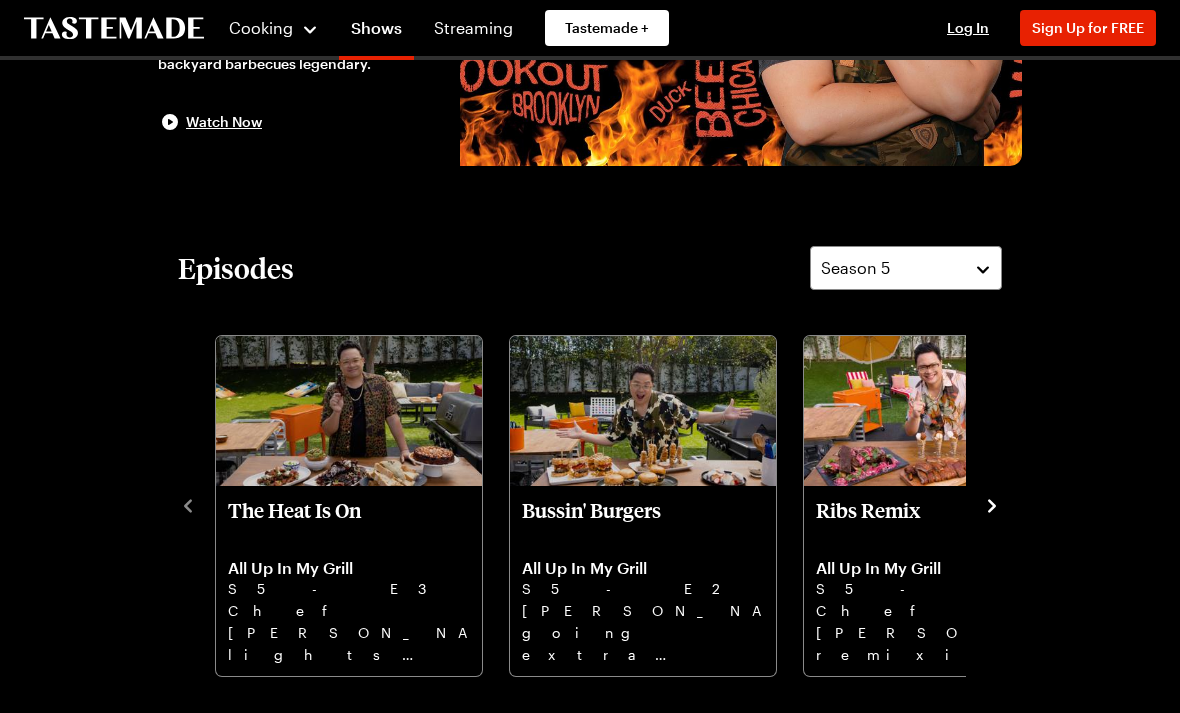 click on "The Heat Is On" at bounding box center [349, 522] 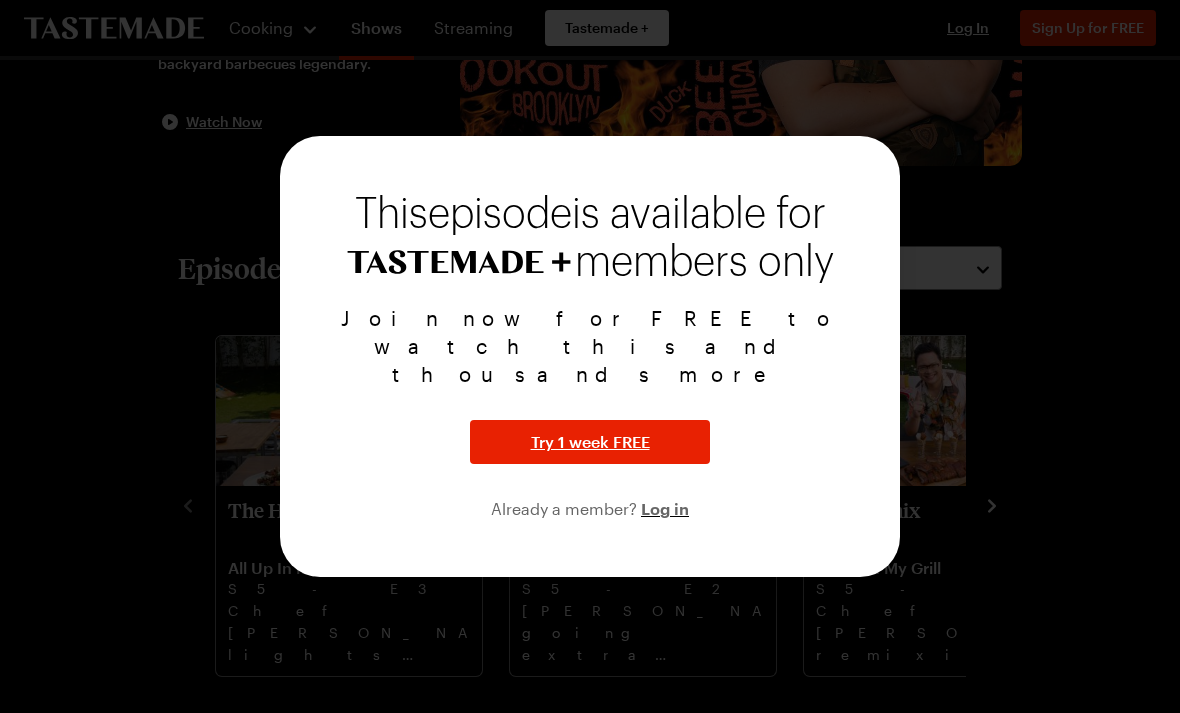 scroll, scrollTop: 528, scrollLeft: 0, axis: vertical 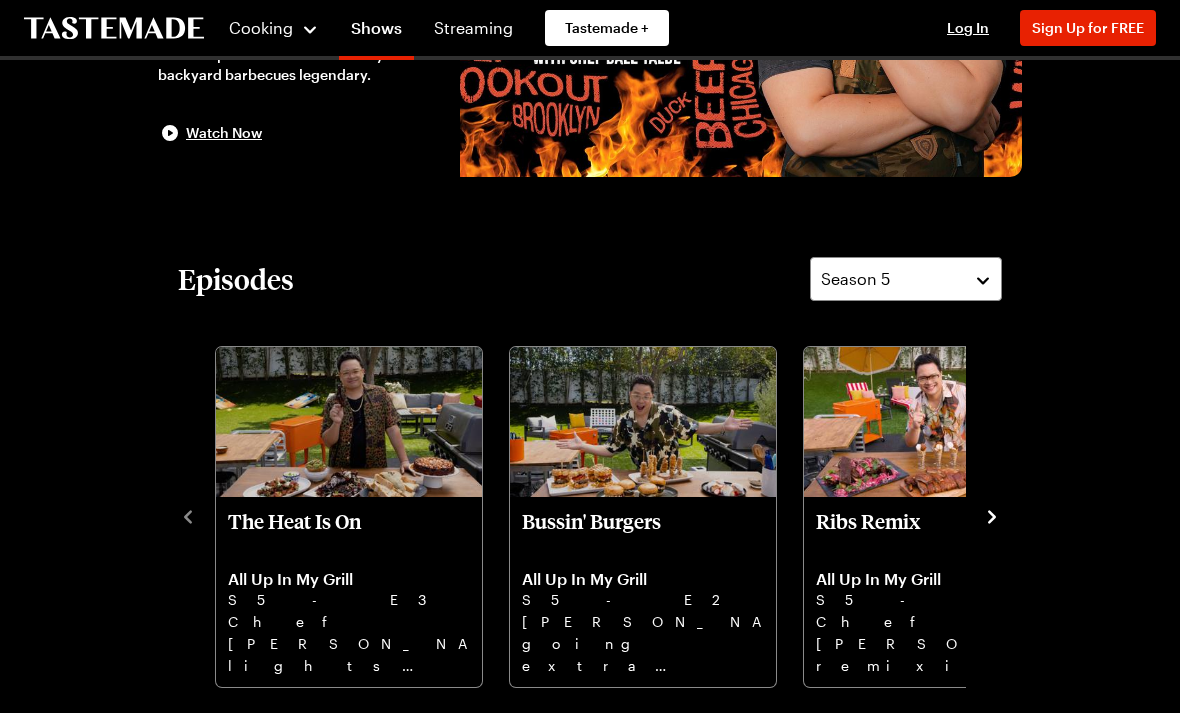 click on "The Heat Is On" at bounding box center (349, 533) 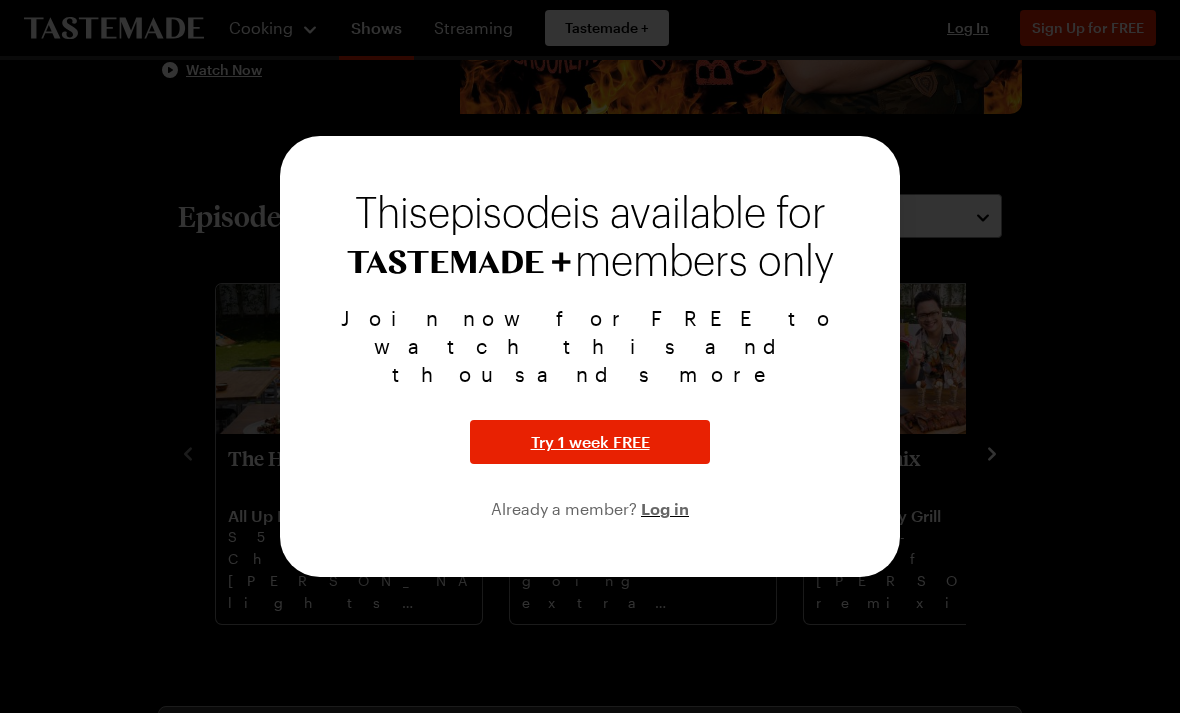 scroll, scrollTop: 517, scrollLeft: 0, axis: vertical 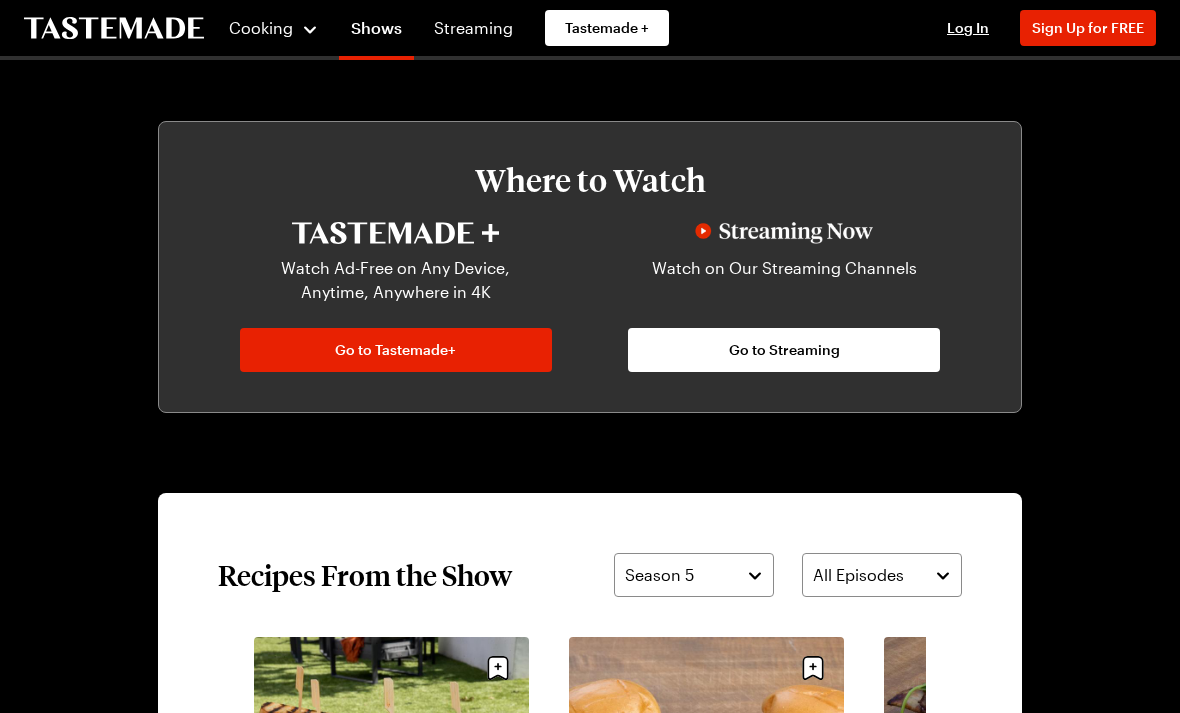 click on "Go to Streaming" at bounding box center [784, 350] 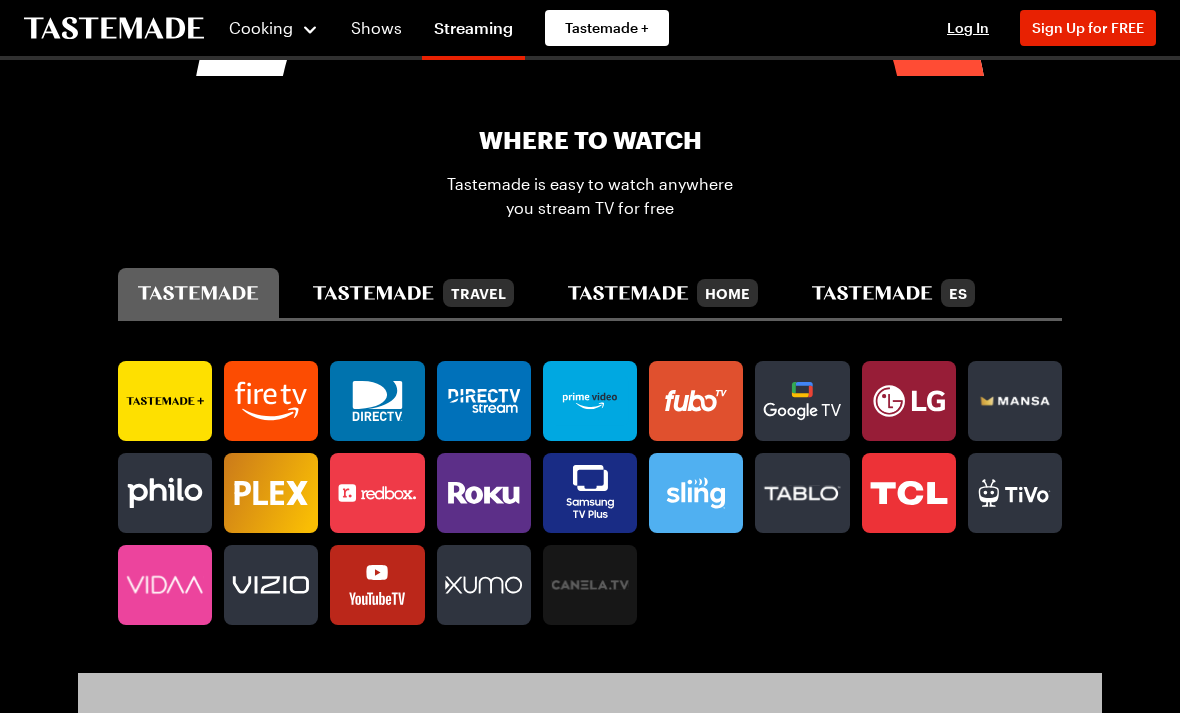 scroll, scrollTop: 985, scrollLeft: 0, axis: vertical 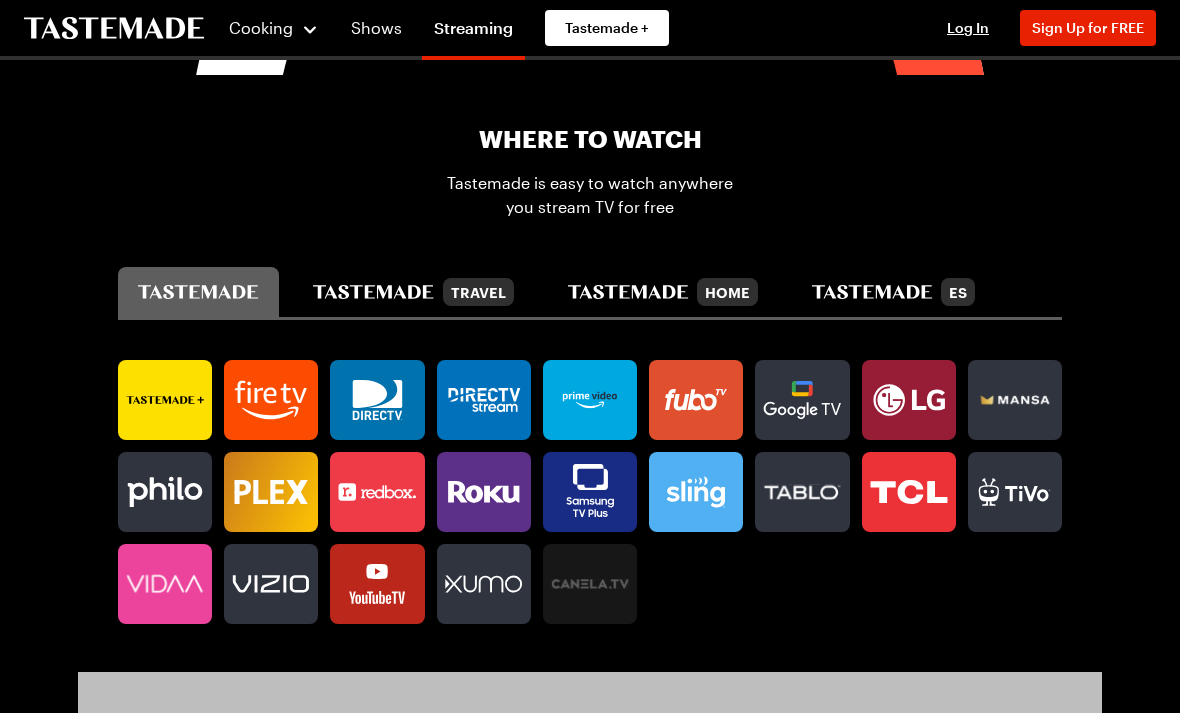 click 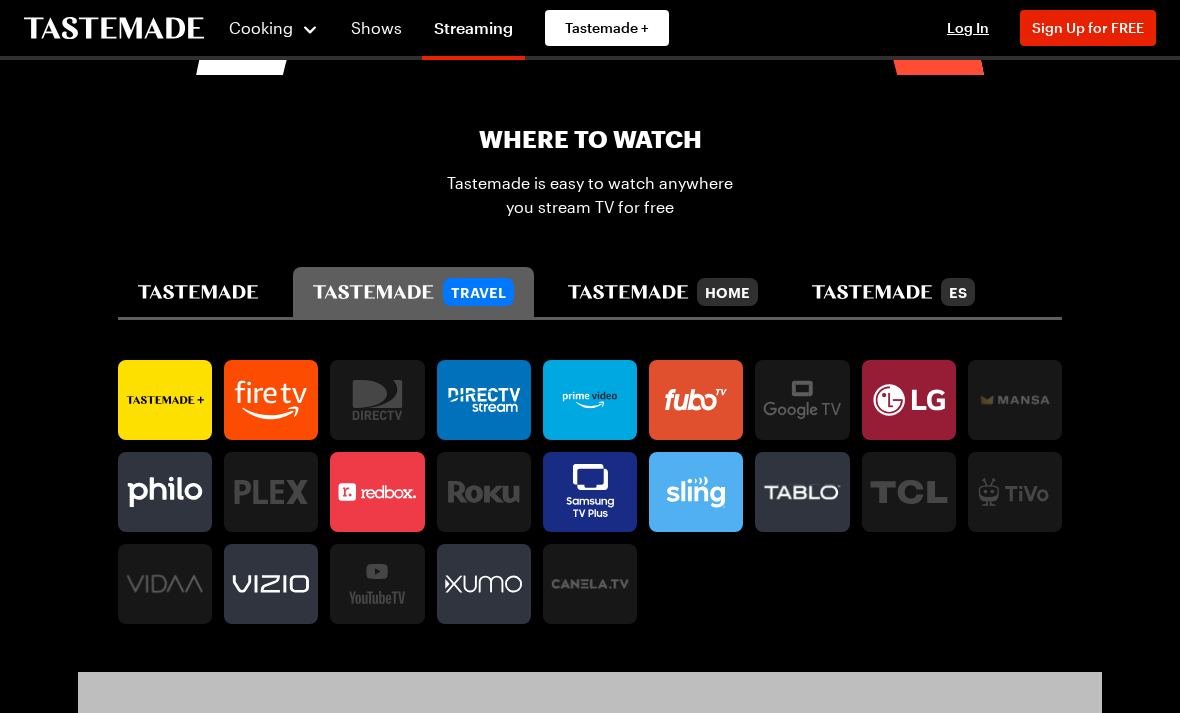 click on "Home" at bounding box center [663, 292] 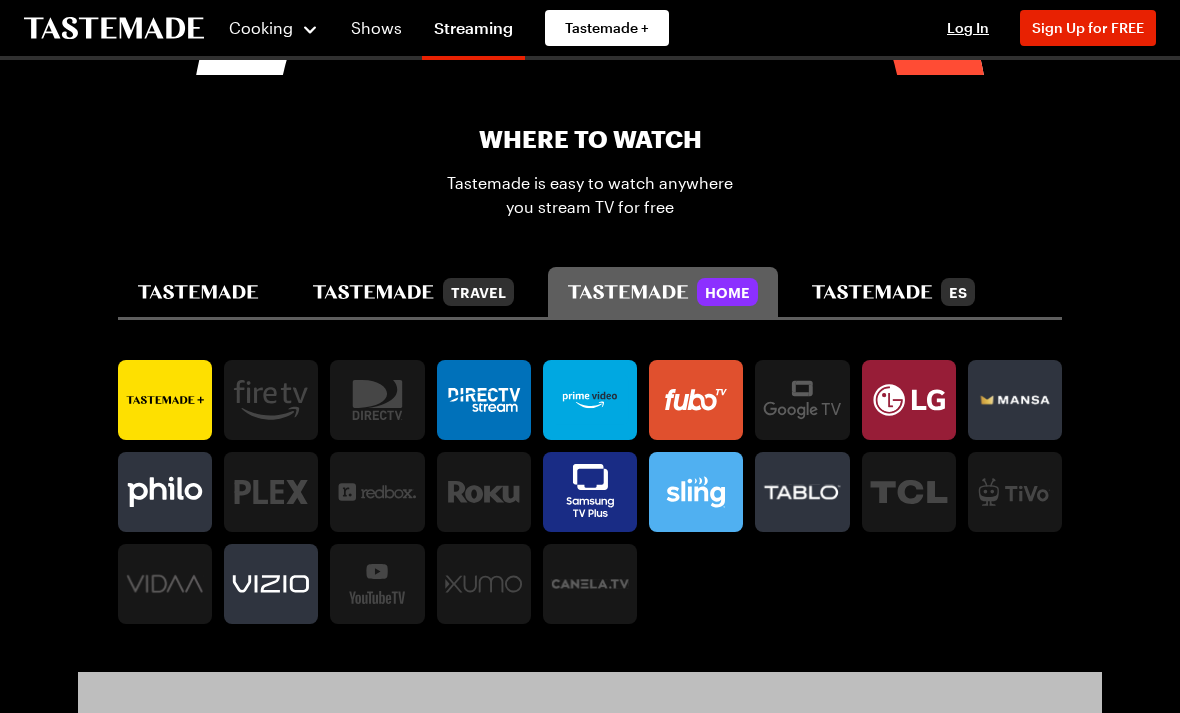 click at bounding box center (198, 292) 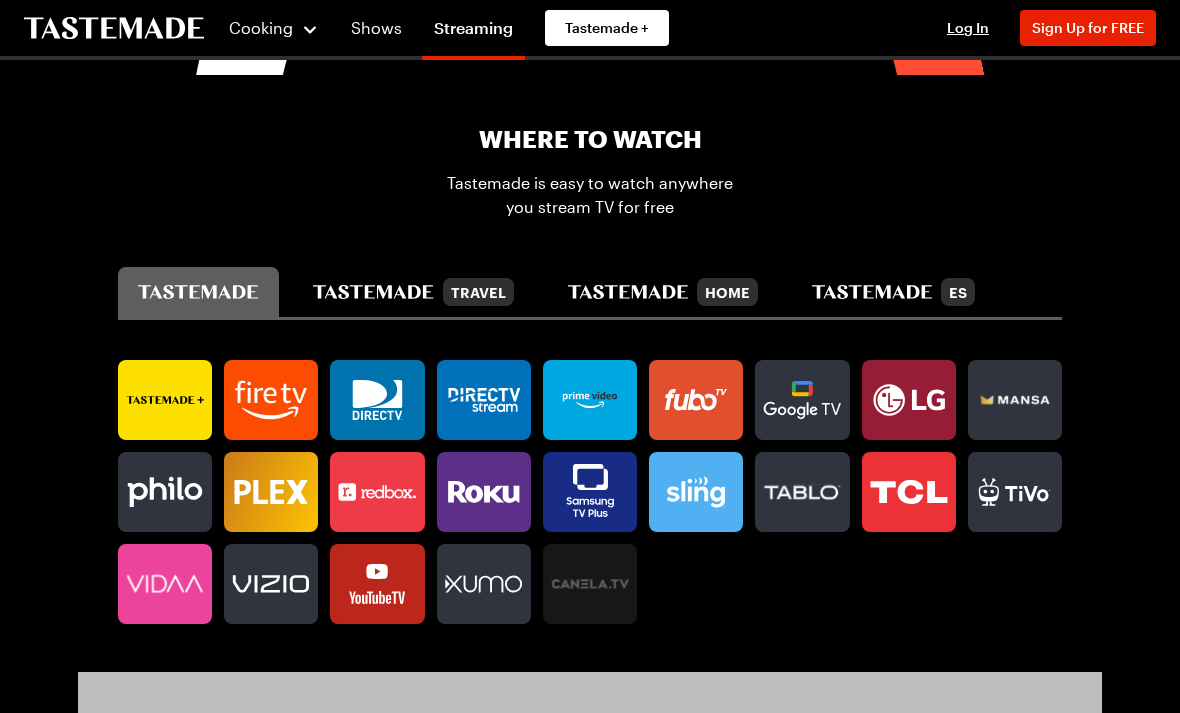 click on "Where To Watch Tastemade is easy to watch anywhere you stream TV for free Travel Home ES" at bounding box center (590, 373) 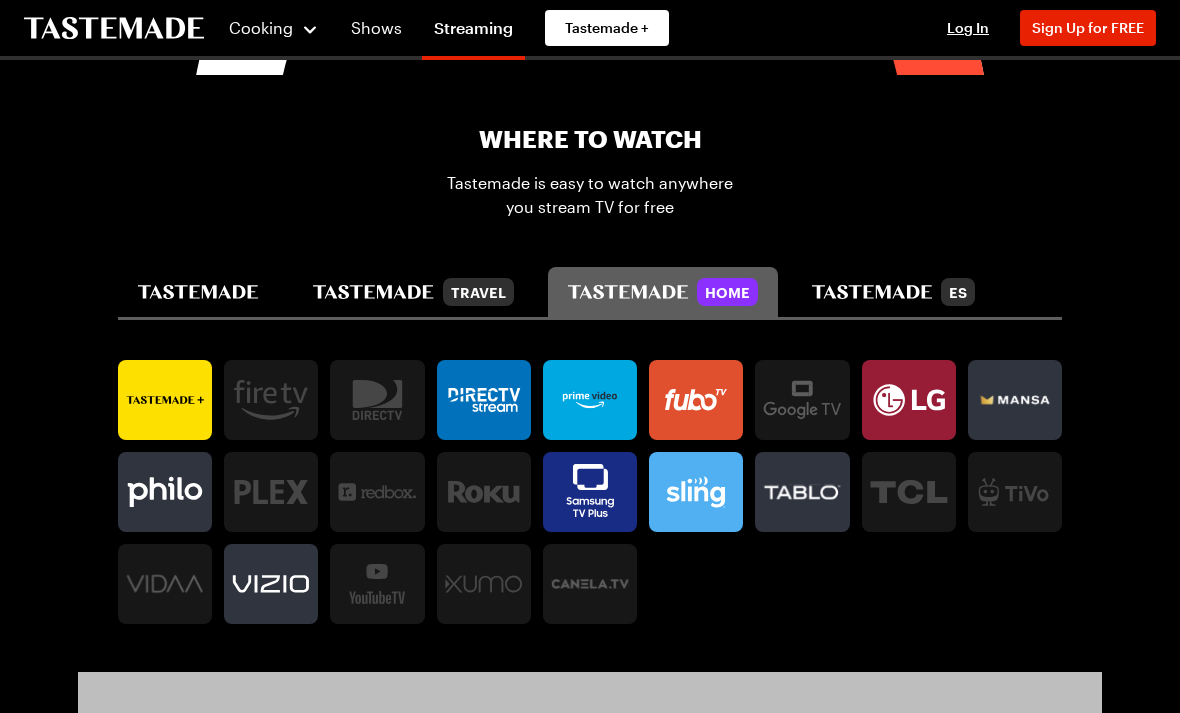 scroll, scrollTop: 0, scrollLeft: 645, axis: horizontal 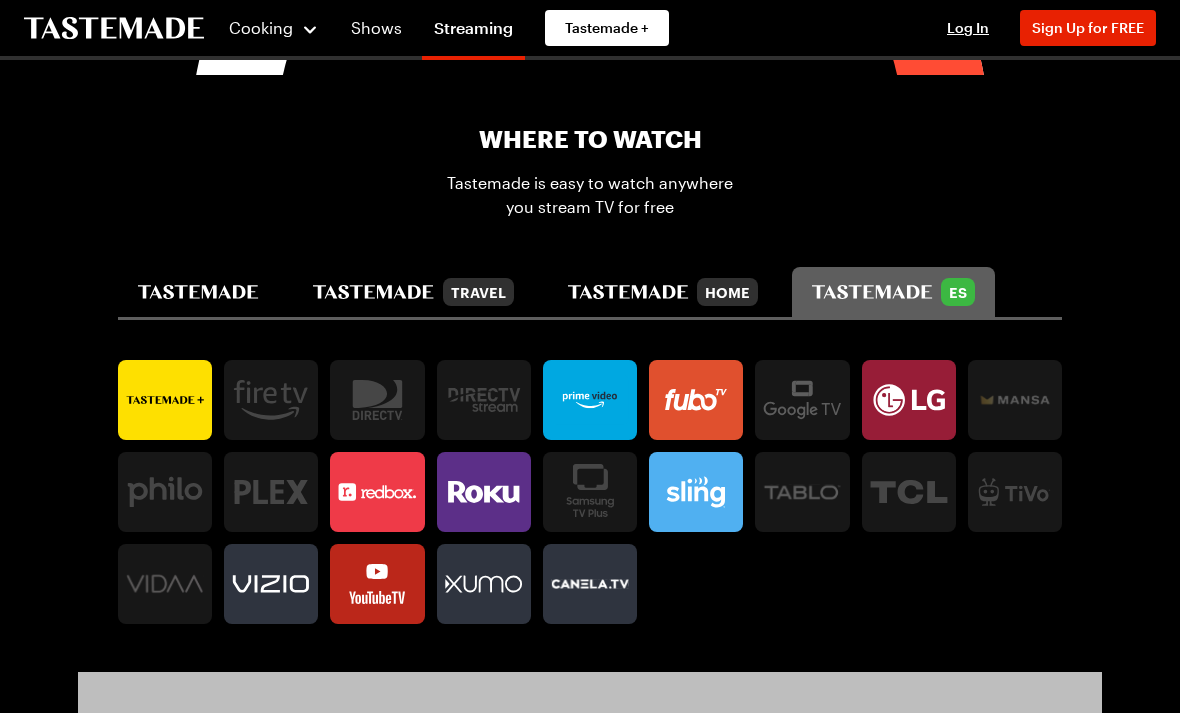 click at bounding box center [198, 292] 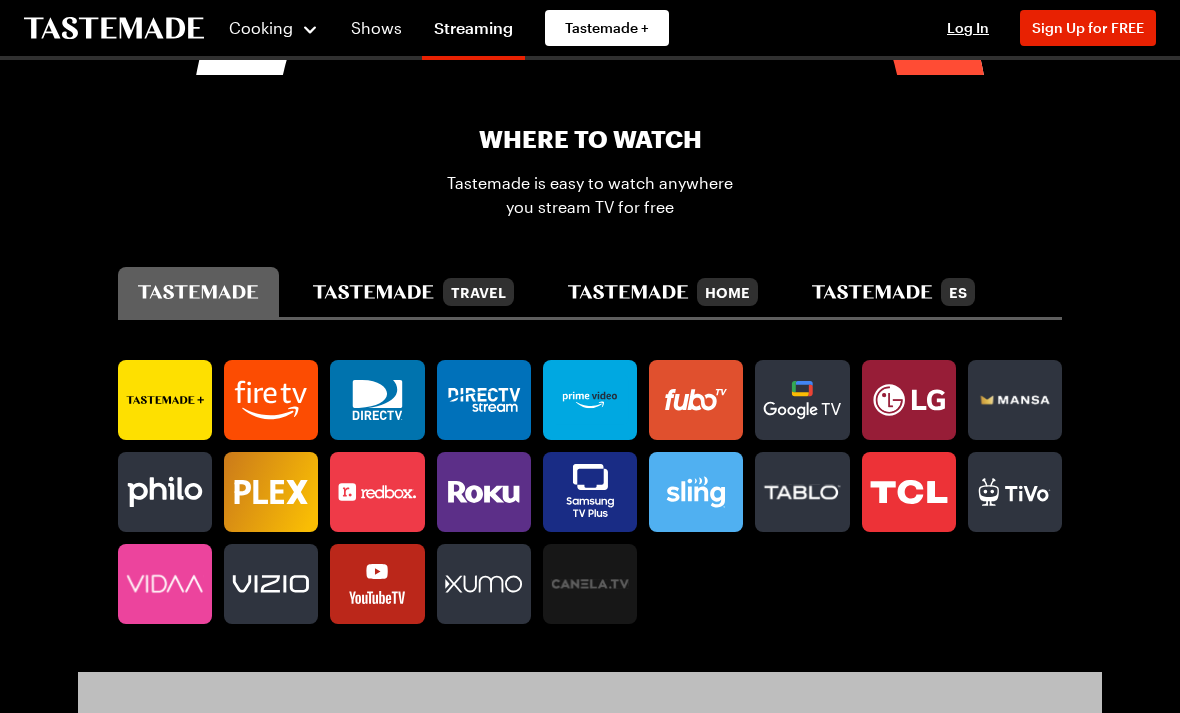 click 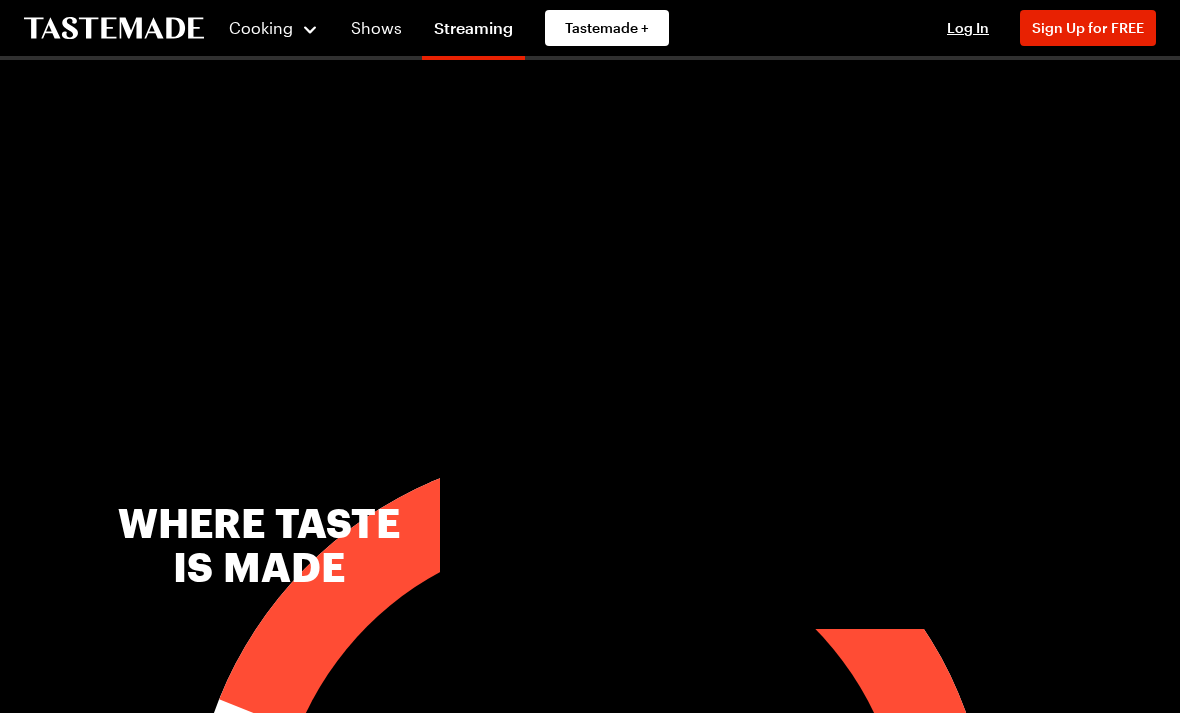 scroll, scrollTop: 0, scrollLeft: 0, axis: both 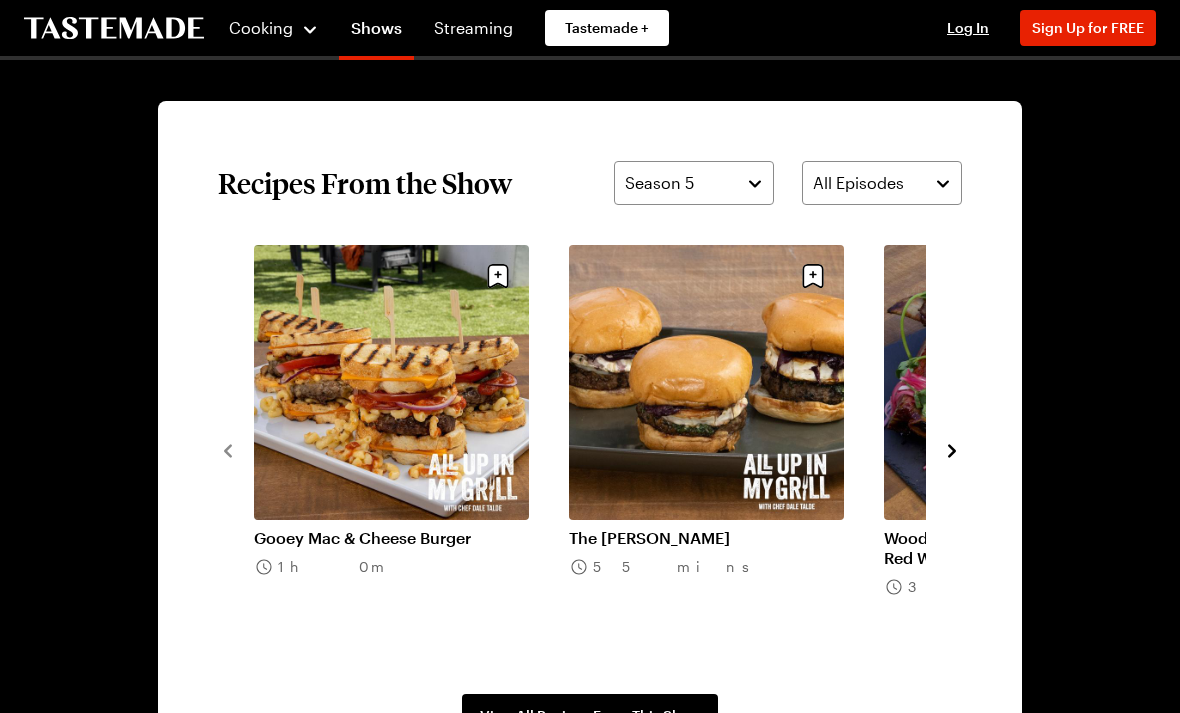 click 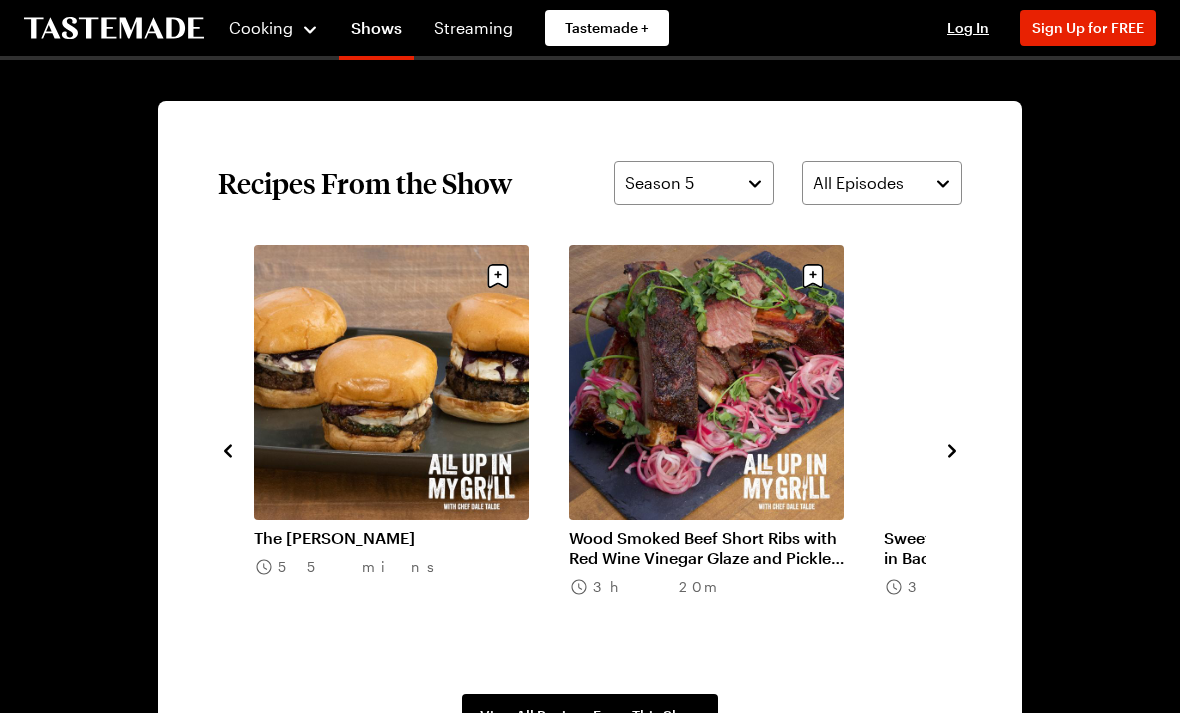 scroll, scrollTop: 1343, scrollLeft: 0, axis: vertical 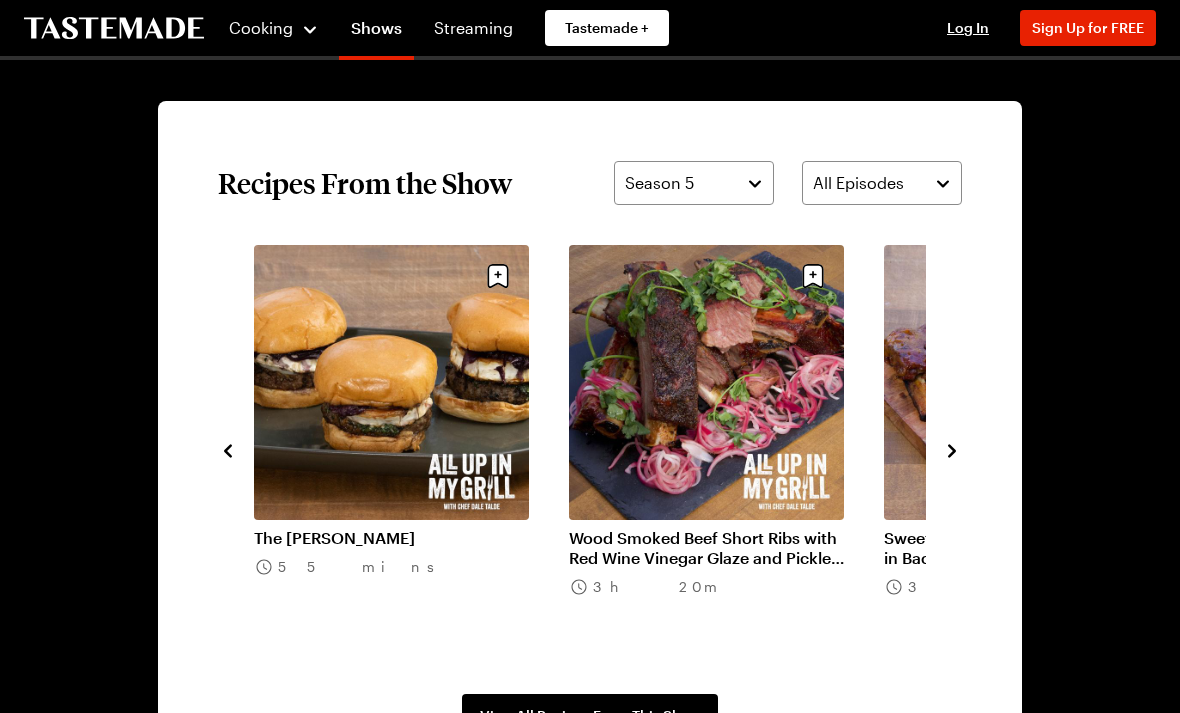 click on "Gooey Mac & Cheese Burger 1h 0m The Frenchy Burger 55 mins Wood Smoked Beef Short Ribs with Red Wine Vinegar Glaze and Pickled Onions 3h 20m Sweet & Smokey St. Louis Pork Ribs in Bacon Guava BBQ Sauce 3h 0m “Miami-Style” Baked Beans 1h 15m Key Lime Salted Caramel Ice Cream Cones 30 mins" at bounding box center [590, 449] 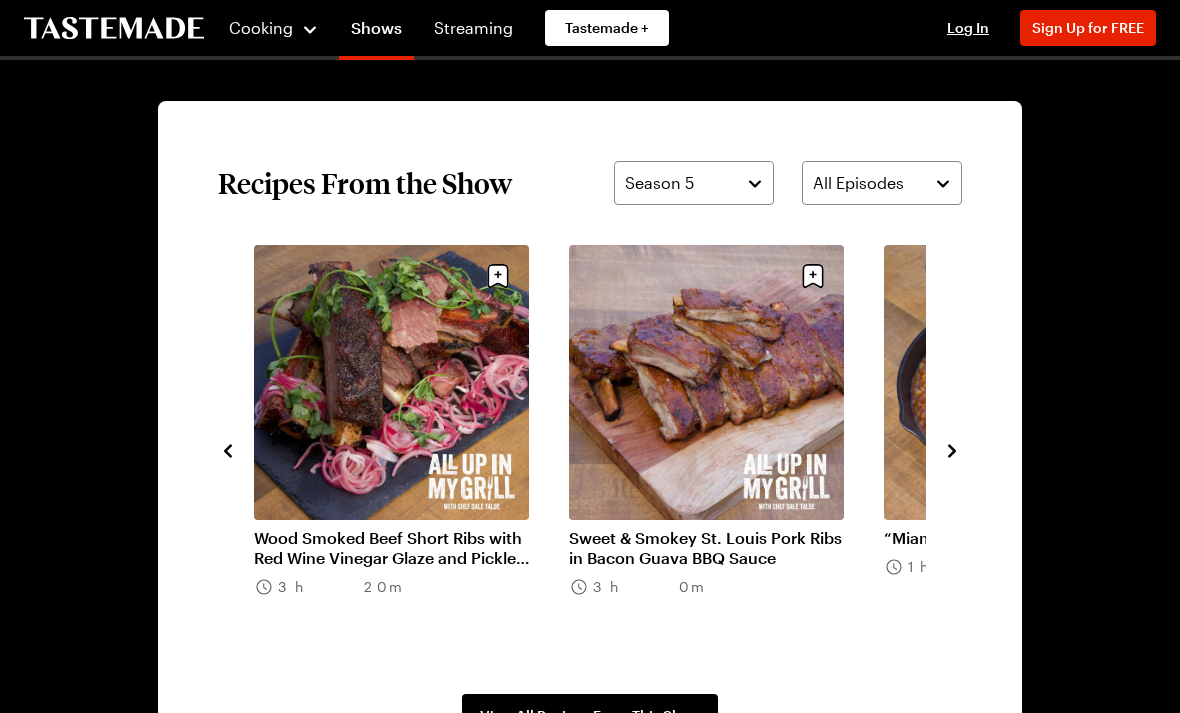 click 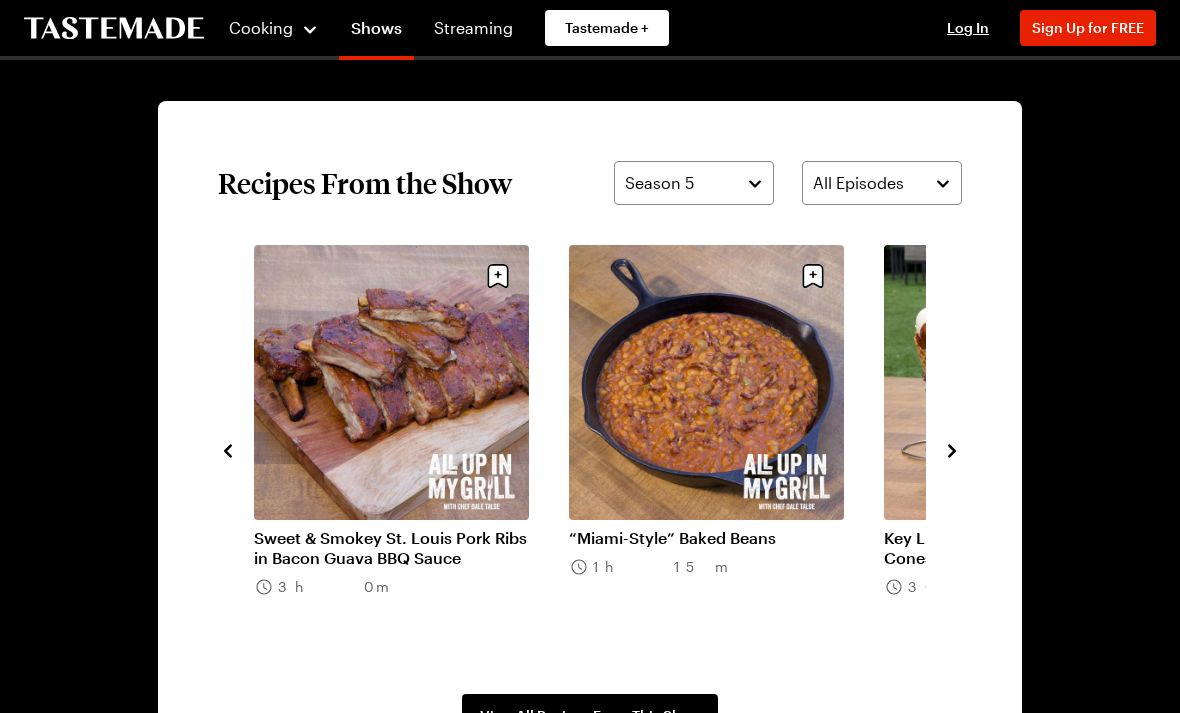 click at bounding box center (952, 449) 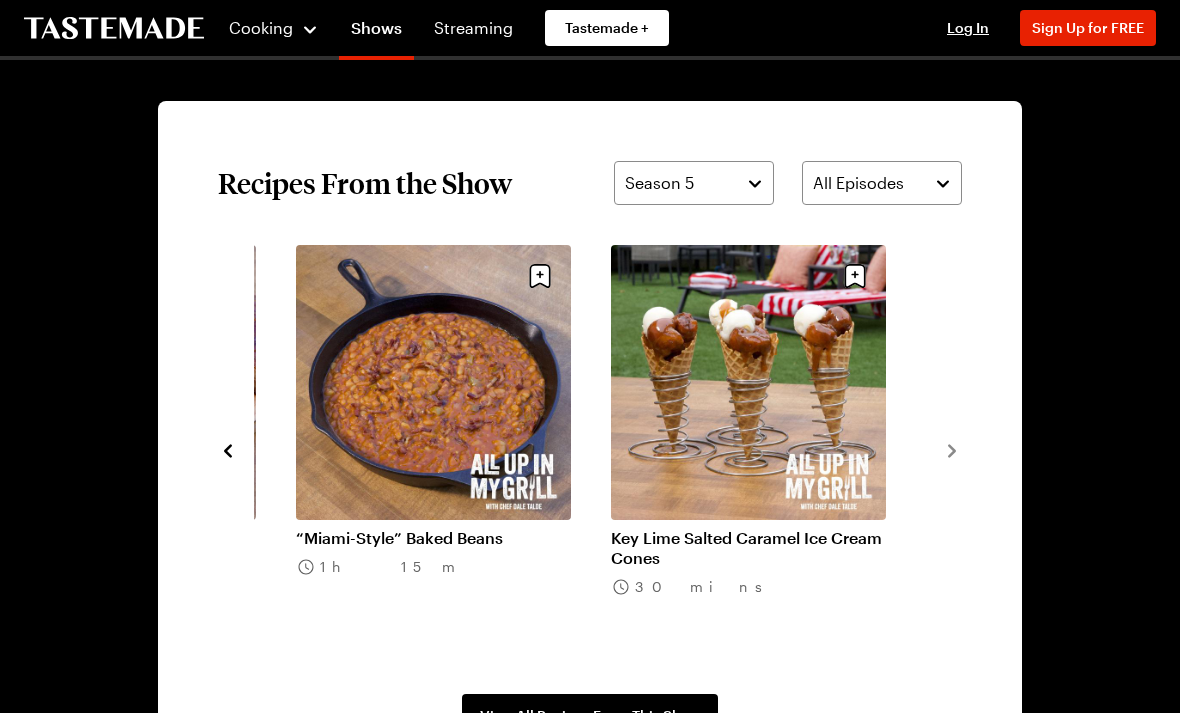 click on "Gooey Mac & Cheese Burger 1h 0m The Frenchy Burger 55 mins Wood Smoked Beef Short Ribs with Red Wine Vinegar Glaze and Pickled Onions 3h 20m Sweet & Smokey St. Louis Pork Ribs in Bacon Guava BBQ Sauce 3h 0m “Miami-Style” Baked Beans 1h 15m Key Lime Salted Caramel Ice Cream Cones 30 mins" at bounding box center [590, 449] 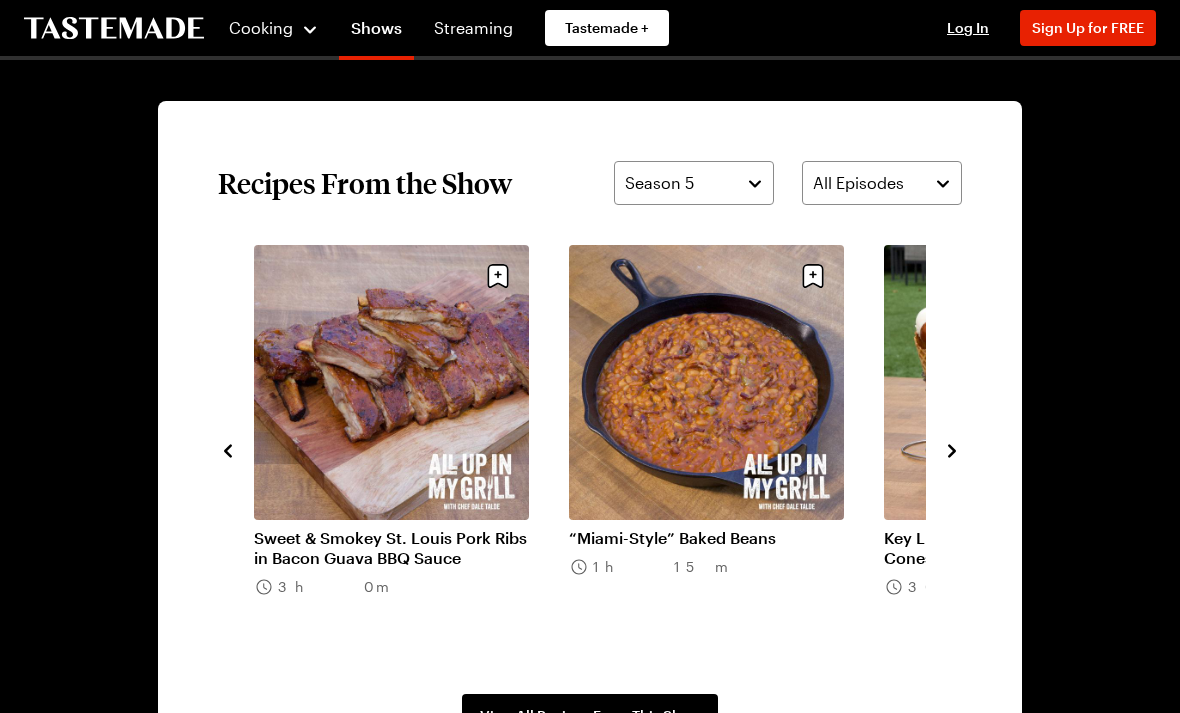 click 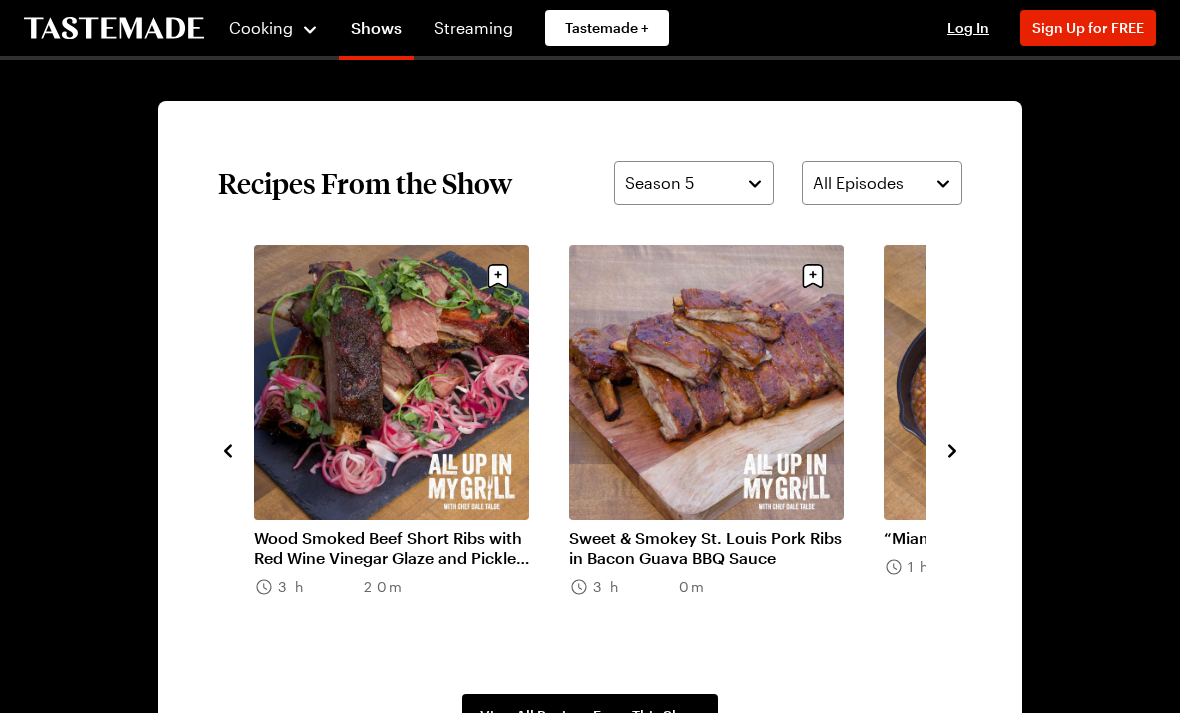 click 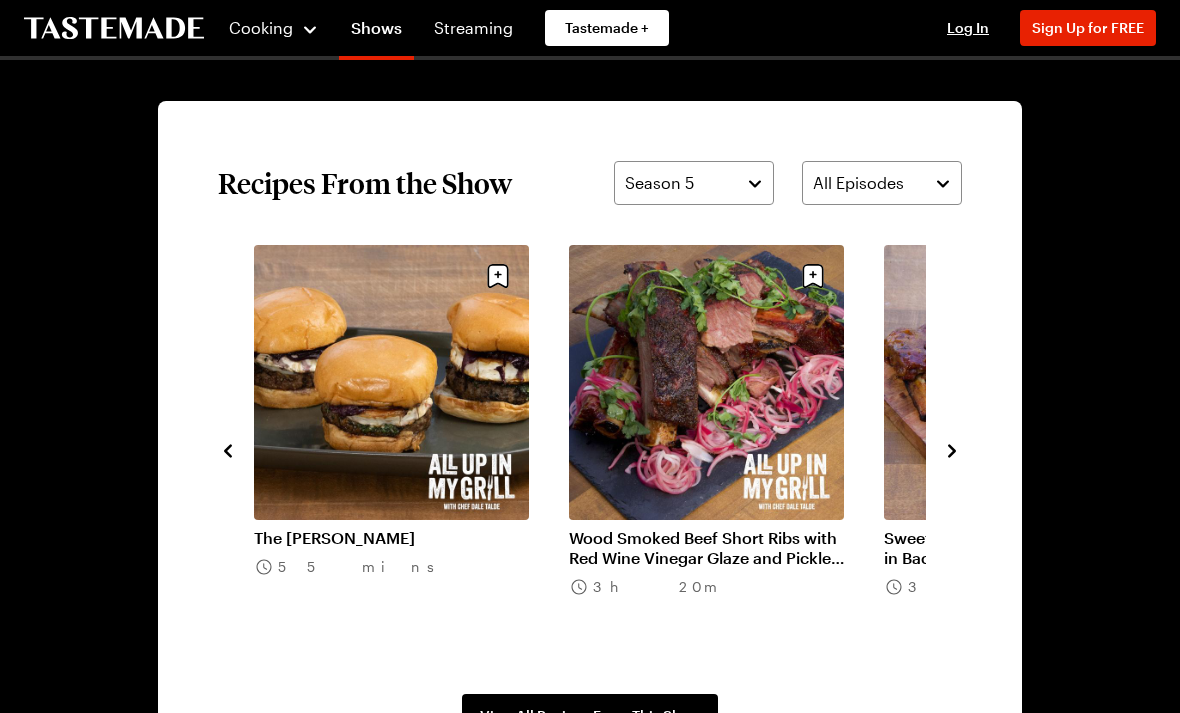 click 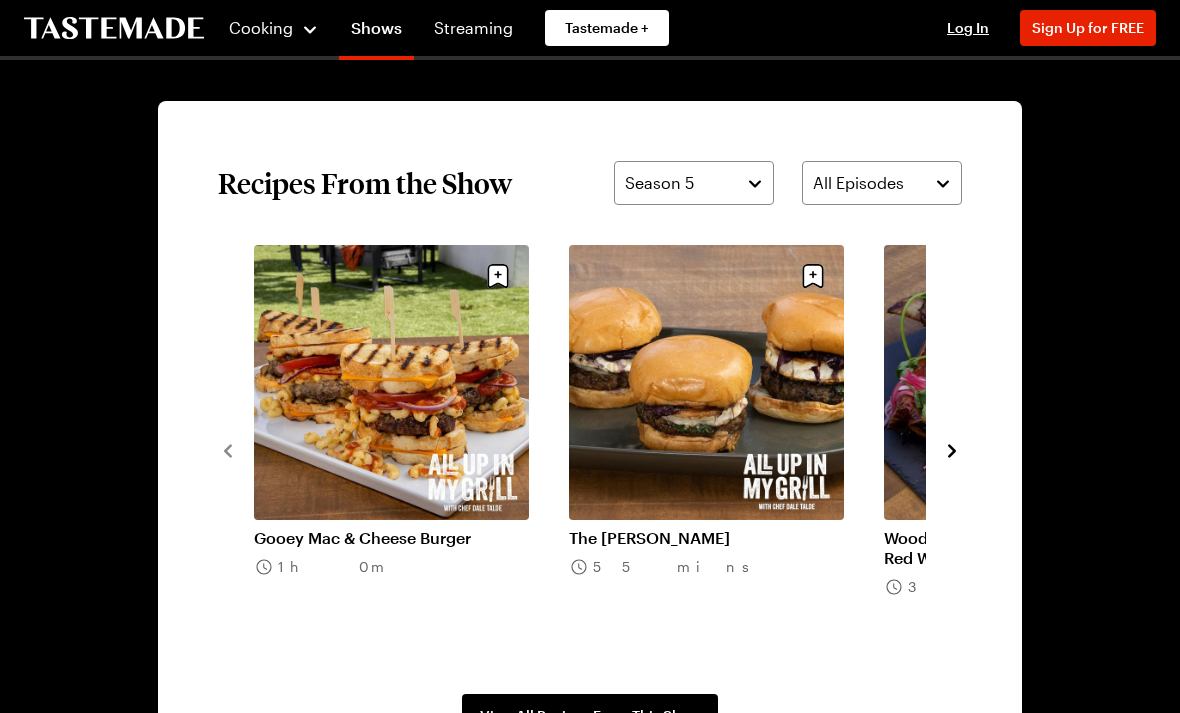 click at bounding box center [952, 449] 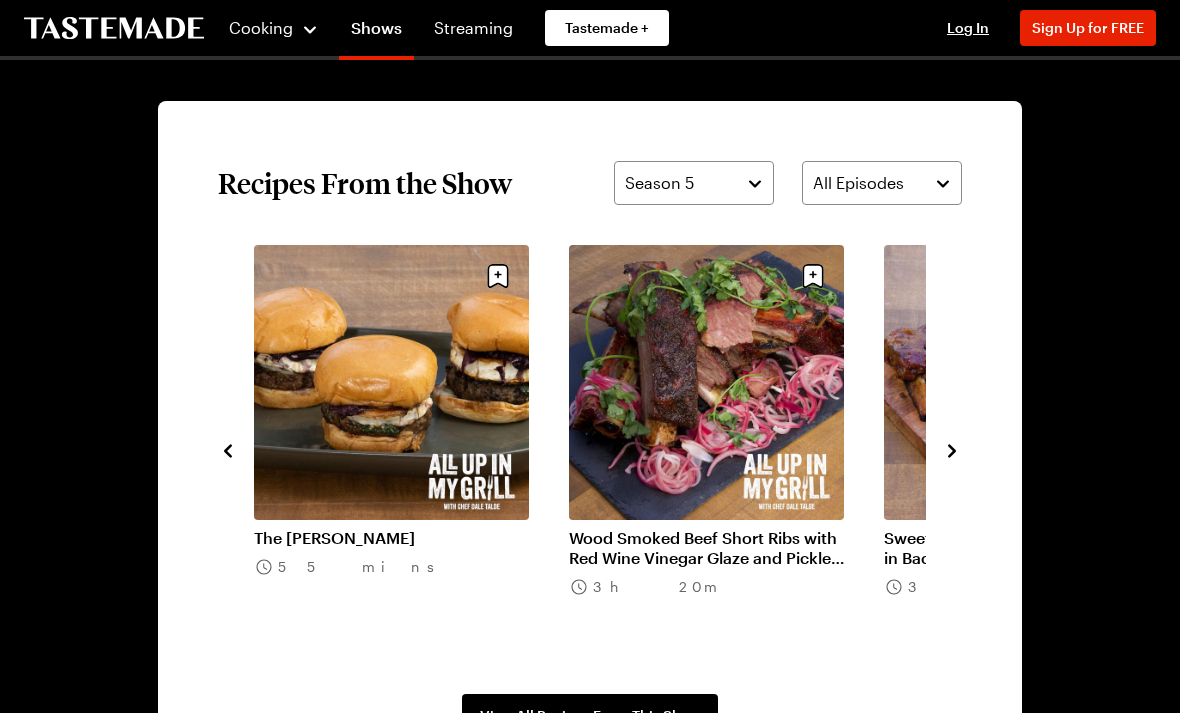 click at bounding box center (952, 449) 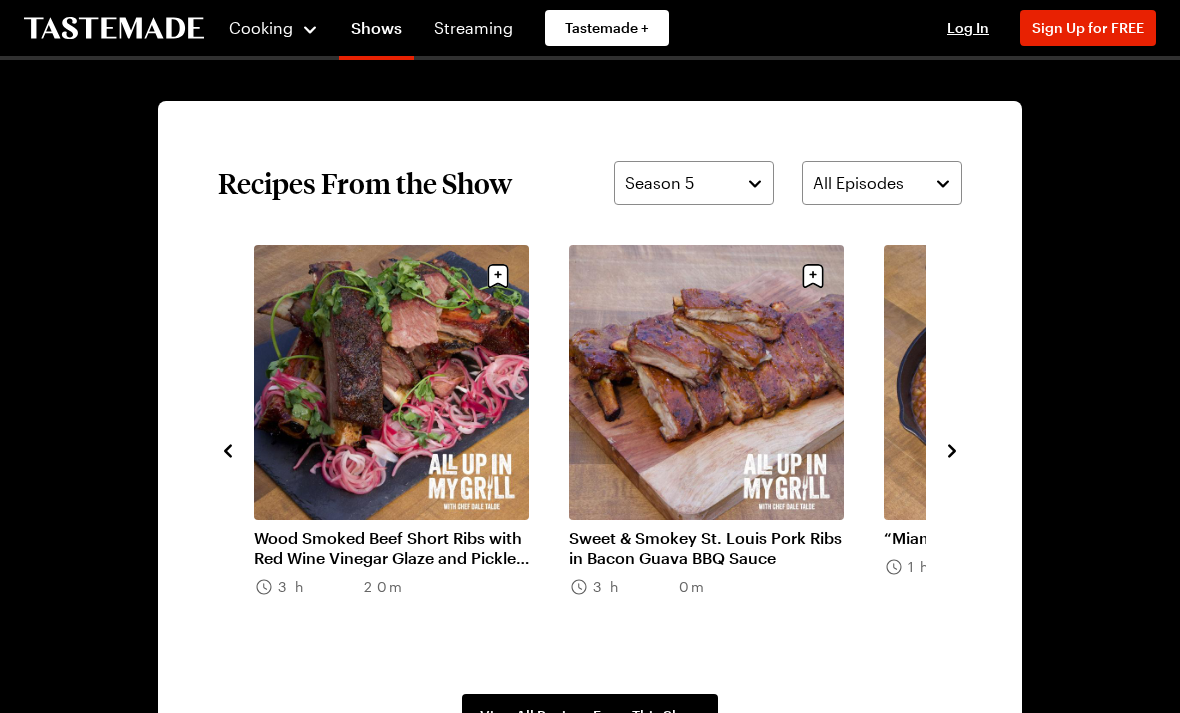 click at bounding box center (952, 449) 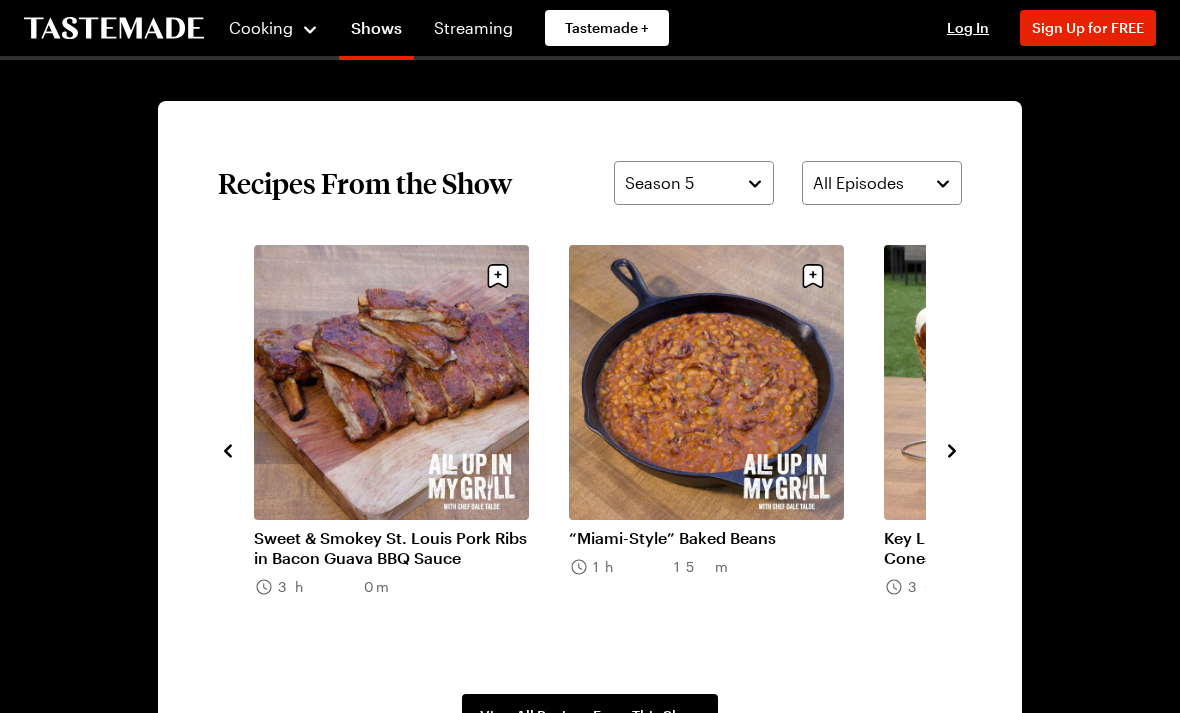 click on "Recipes From the Show Season 5 All Episodes Gooey Mac & Cheese Burger 1h 0m The Frenchy Burger 55 mins Wood Smoked Beef Short Ribs with Red Wine Vinegar Glaze and Pickled Onions 3h 20m Sweet & Smokey St. Louis Pork Ribs in Bacon Guava BBQ Sauce 3h 0m “Miami-Style” Baked Beans 1h 15m Key Lime Salted Caramel Ice Cream Cones 30 mins View All Recipes From This Show" at bounding box center (590, 449) 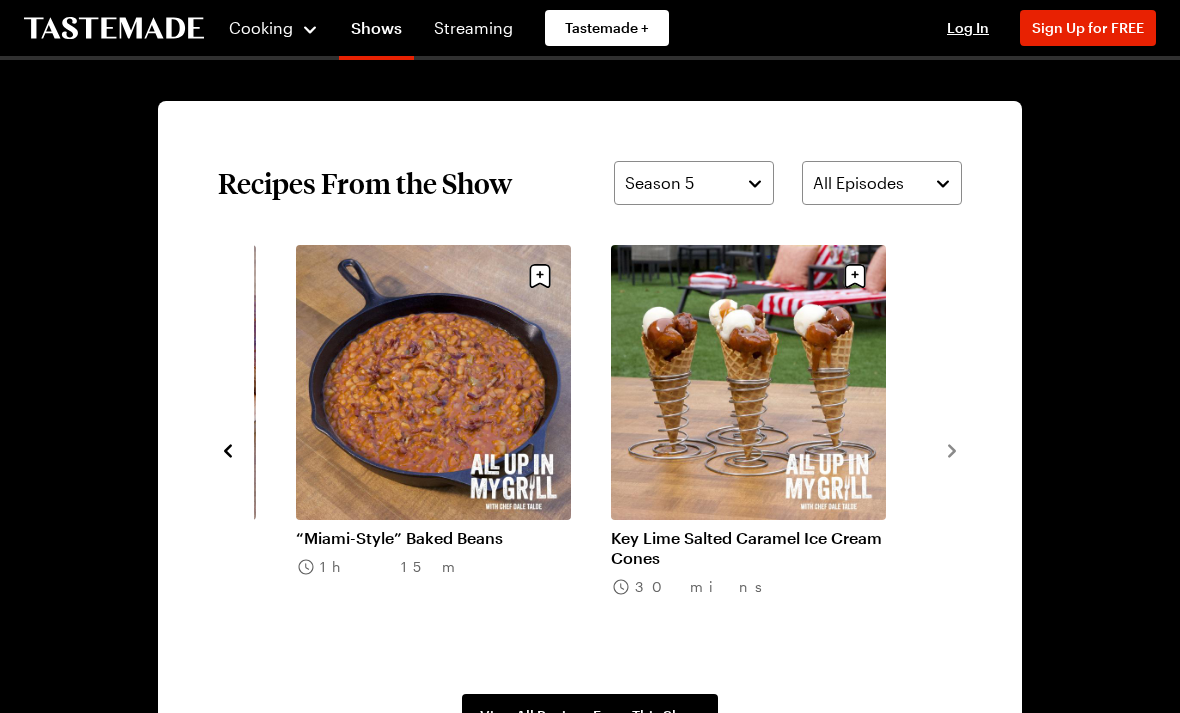 click on "Recipes From the Show Season 5 All Episodes Gooey Mac & Cheese Burger 1h 0m The Frenchy Burger 55 mins Wood Smoked Beef Short Ribs with Red Wine Vinegar Glaze and Pickled Onions 3h 20m Sweet & Smokey St. Louis Pork Ribs in Bacon Guava BBQ Sauce 3h 0m “Miami-Style” Baked Beans 1h 15m Key Lime Salted Caramel Ice Cream Cones 30 mins View All Recipes From This Show" at bounding box center (590, 449) 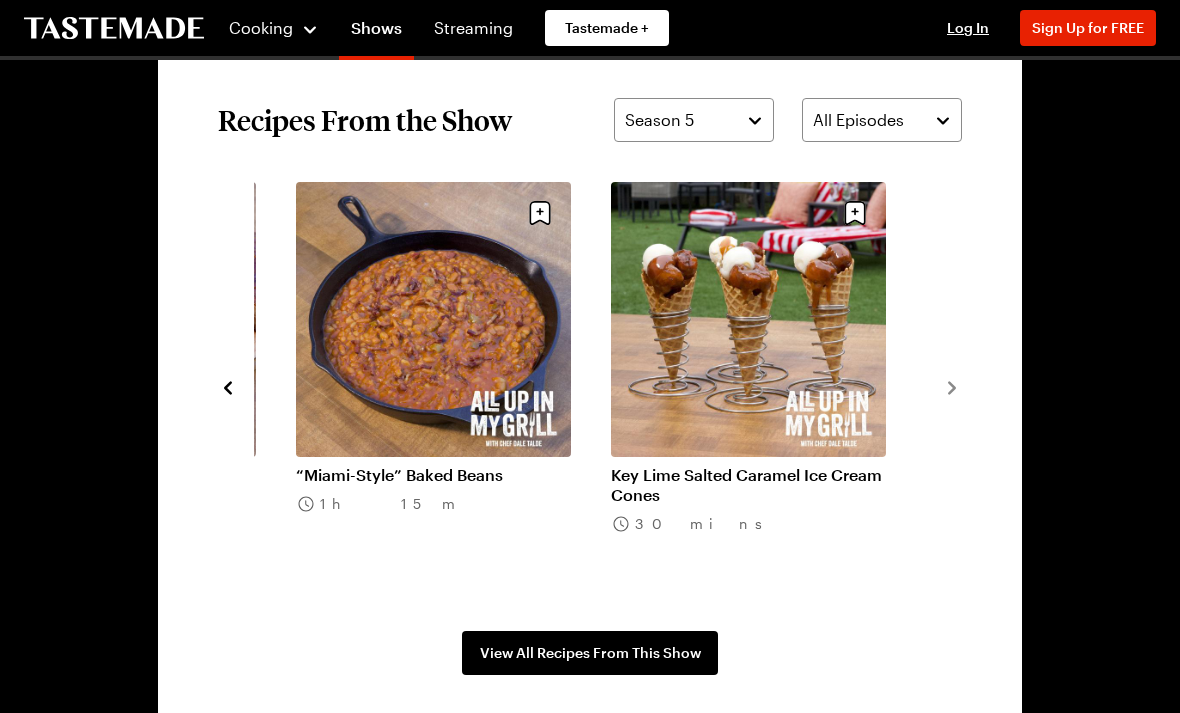 scroll, scrollTop: 1407, scrollLeft: 0, axis: vertical 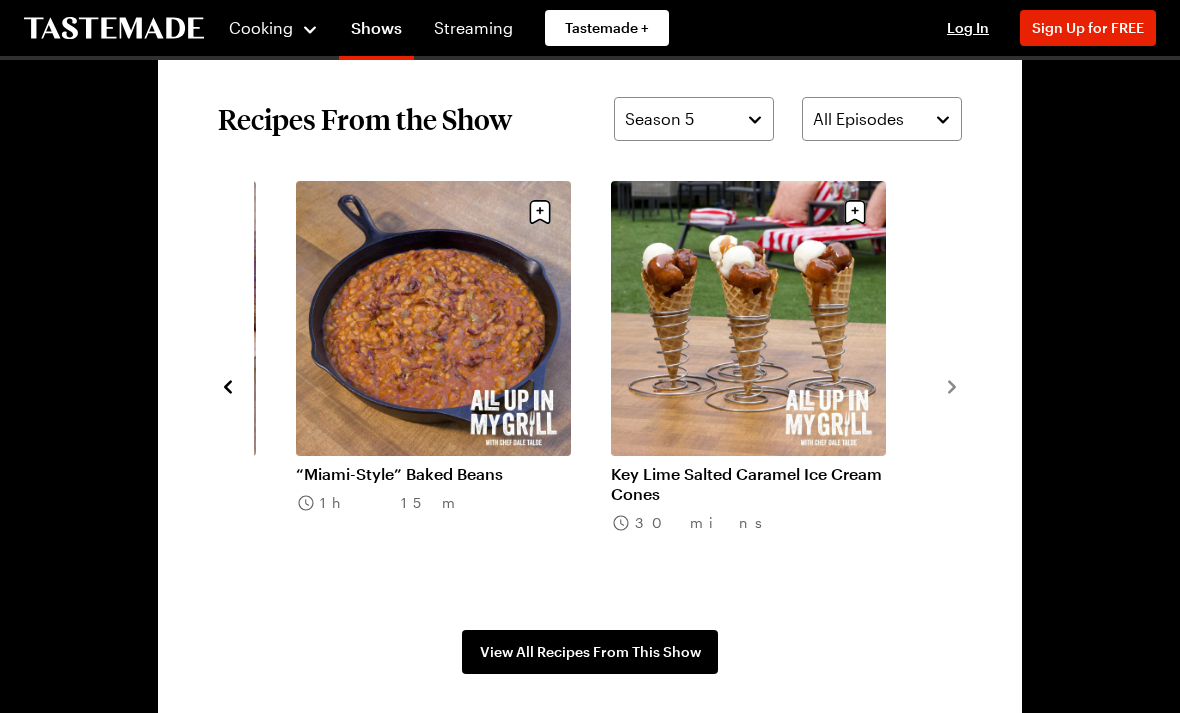 click on "View All Recipes From This Show" at bounding box center [590, 652] 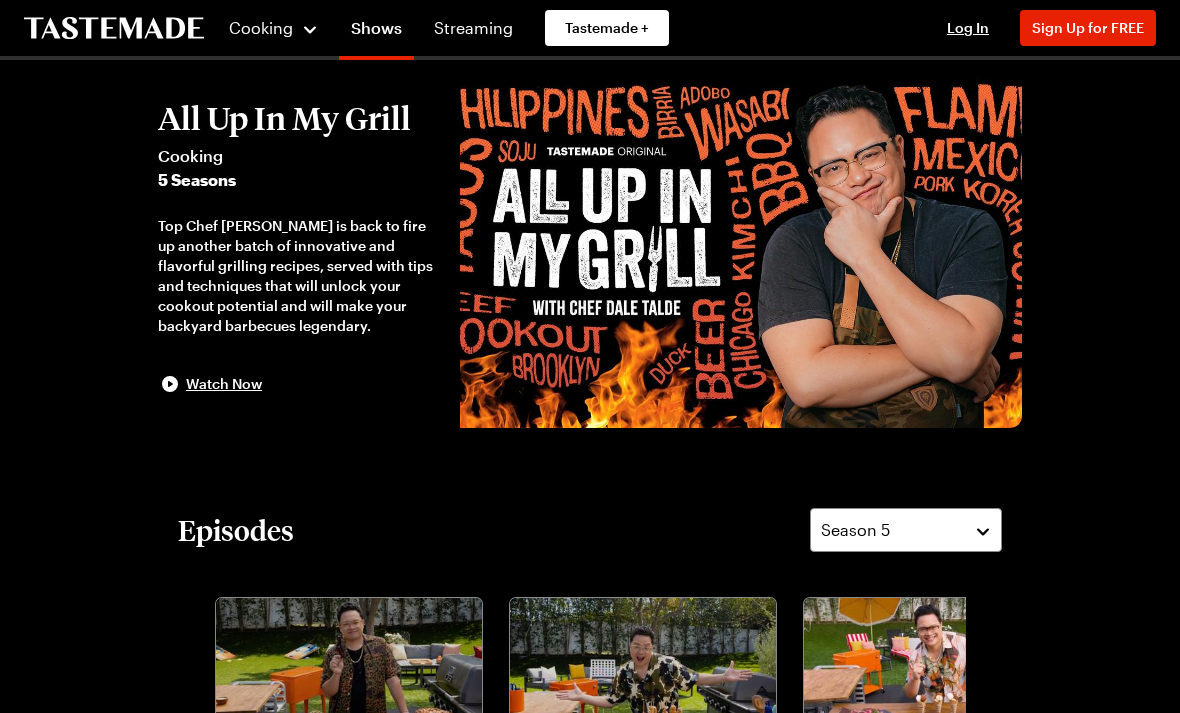 scroll, scrollTop: 18, scrollLeft: 0, axis: vertical 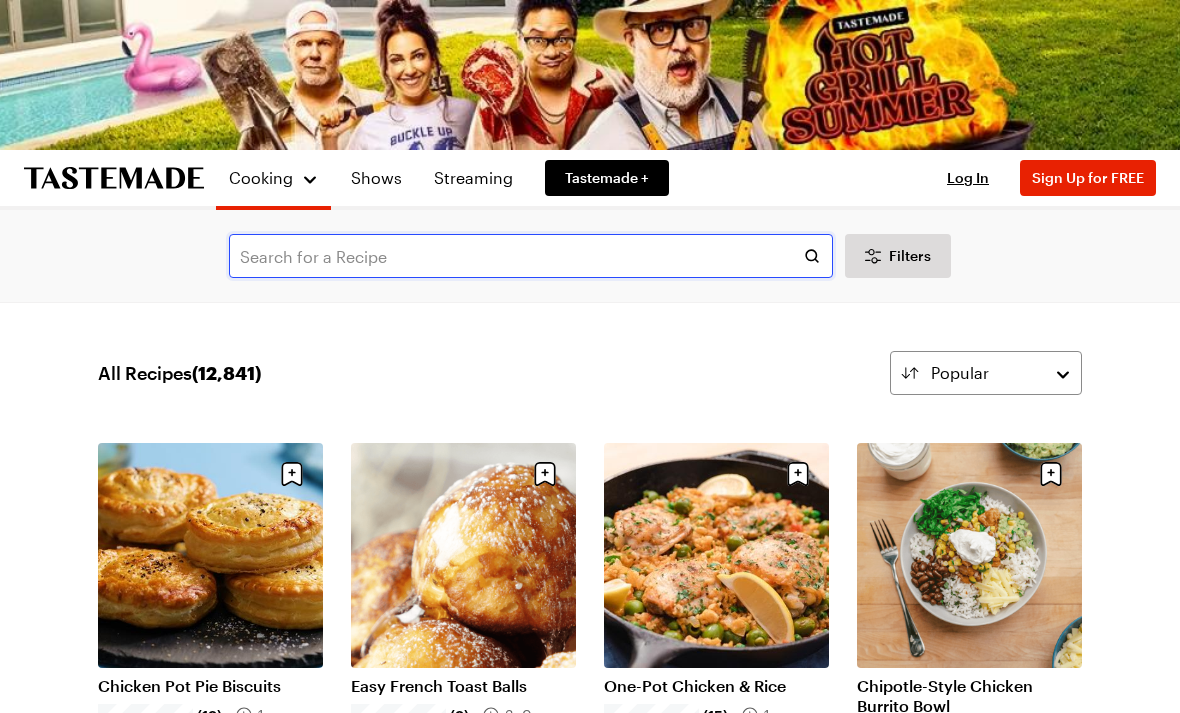 click at bounding box center (531, 256) 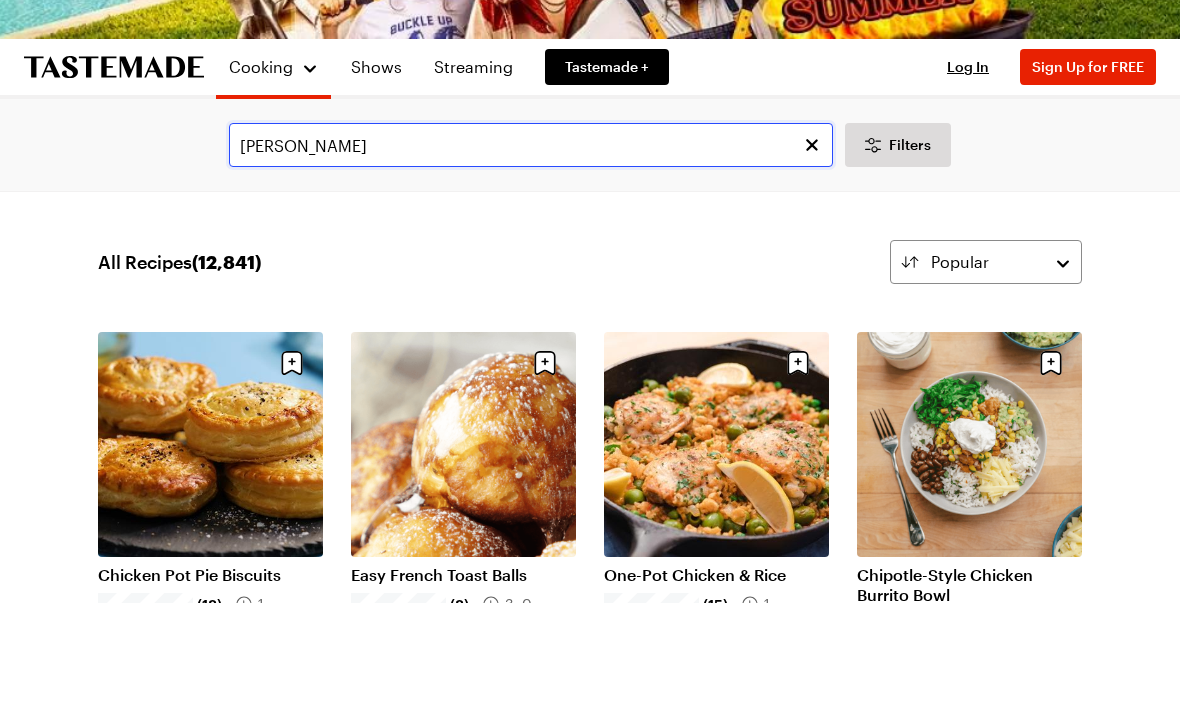 type on "[PERSON_NAME]" 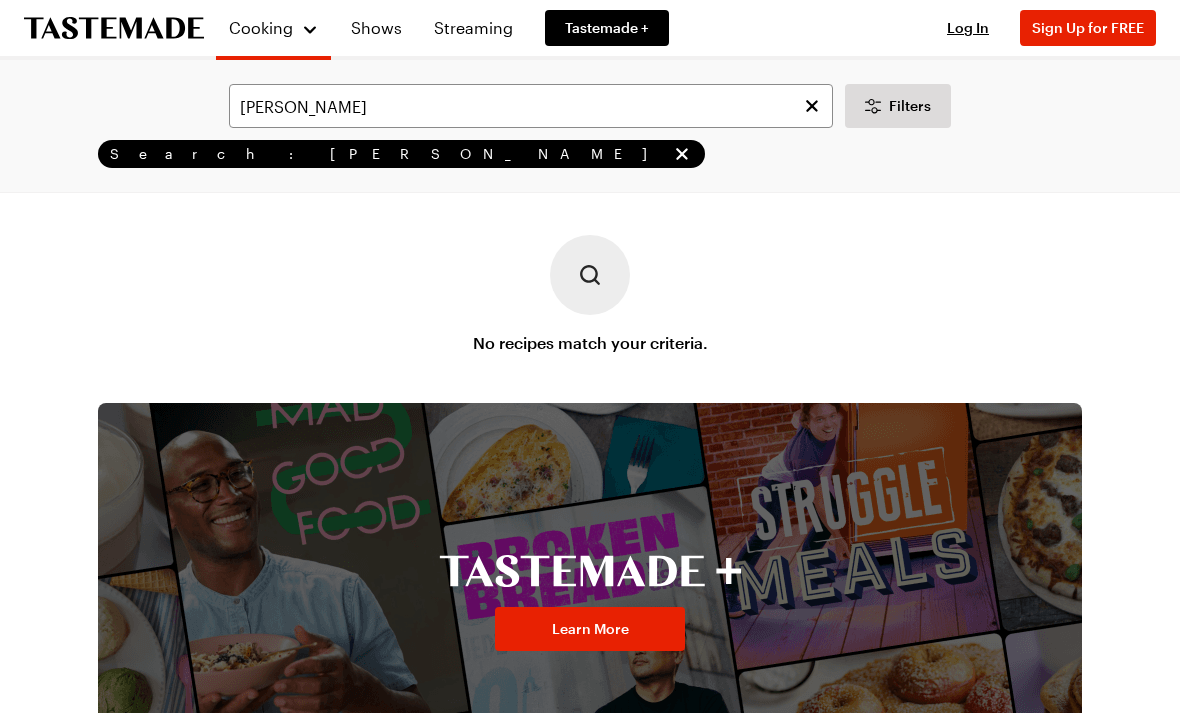scroll, scrollTop: 253, scrollLeft: 0, axis: vertical 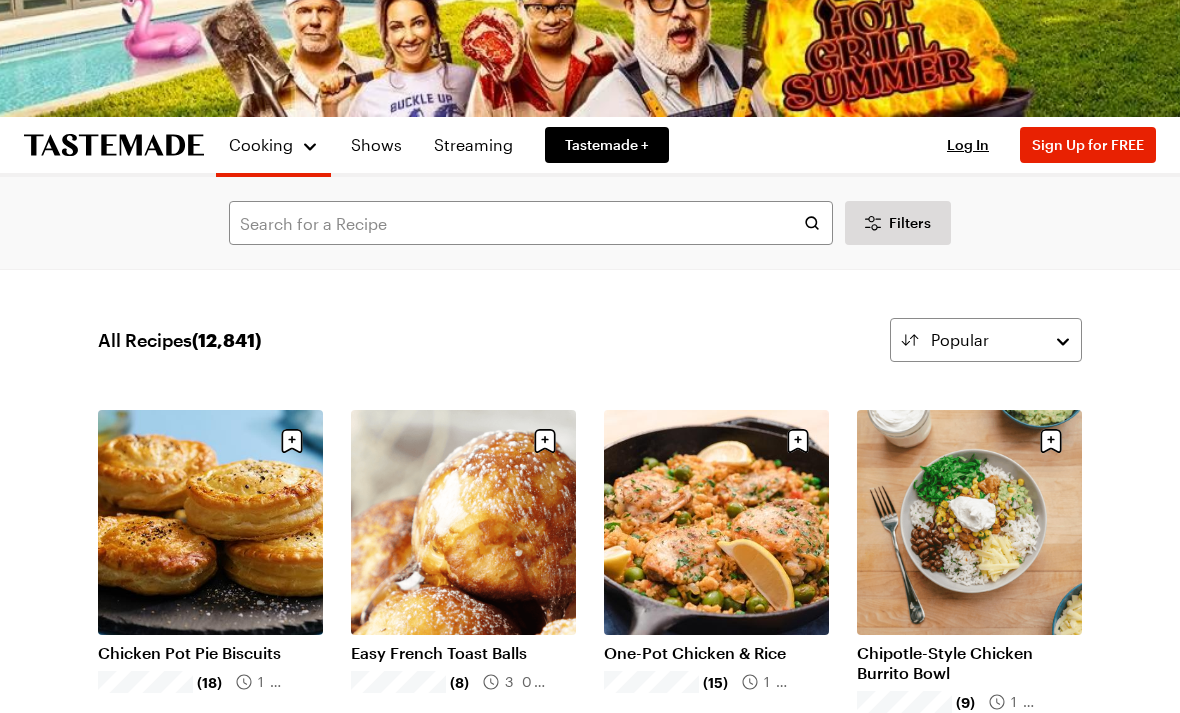 click on "Filters" at bounding box center (898, 223) 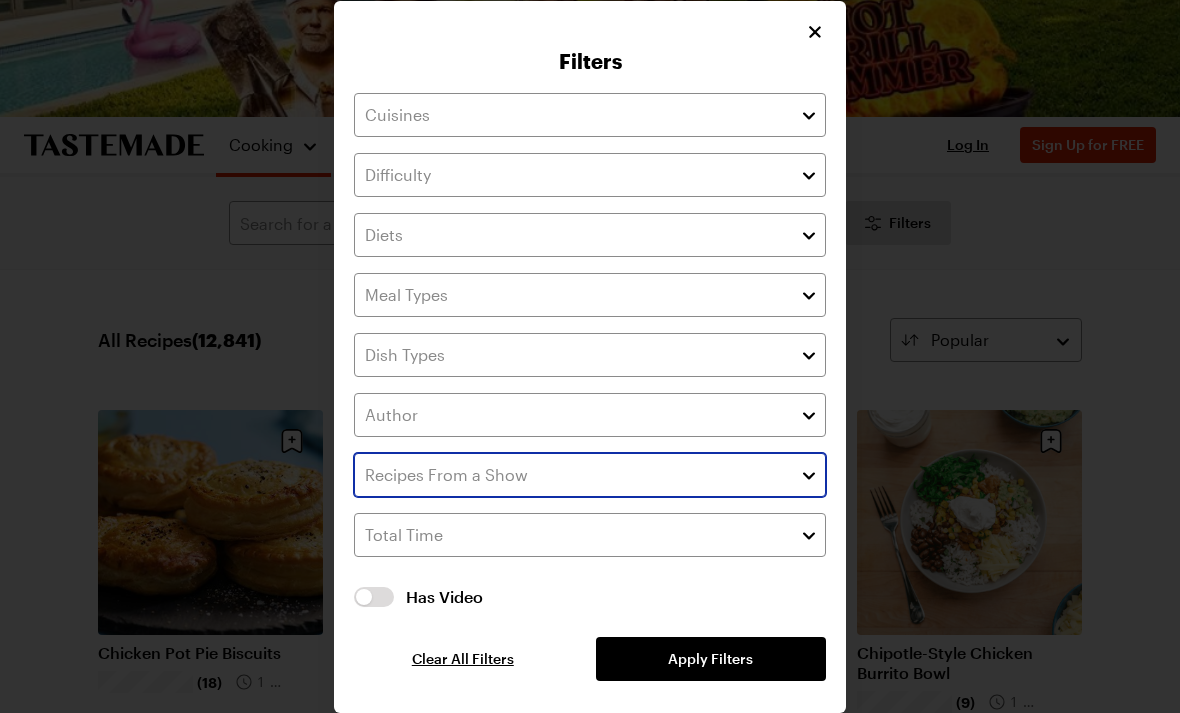 click at bounding box center (590, 475) 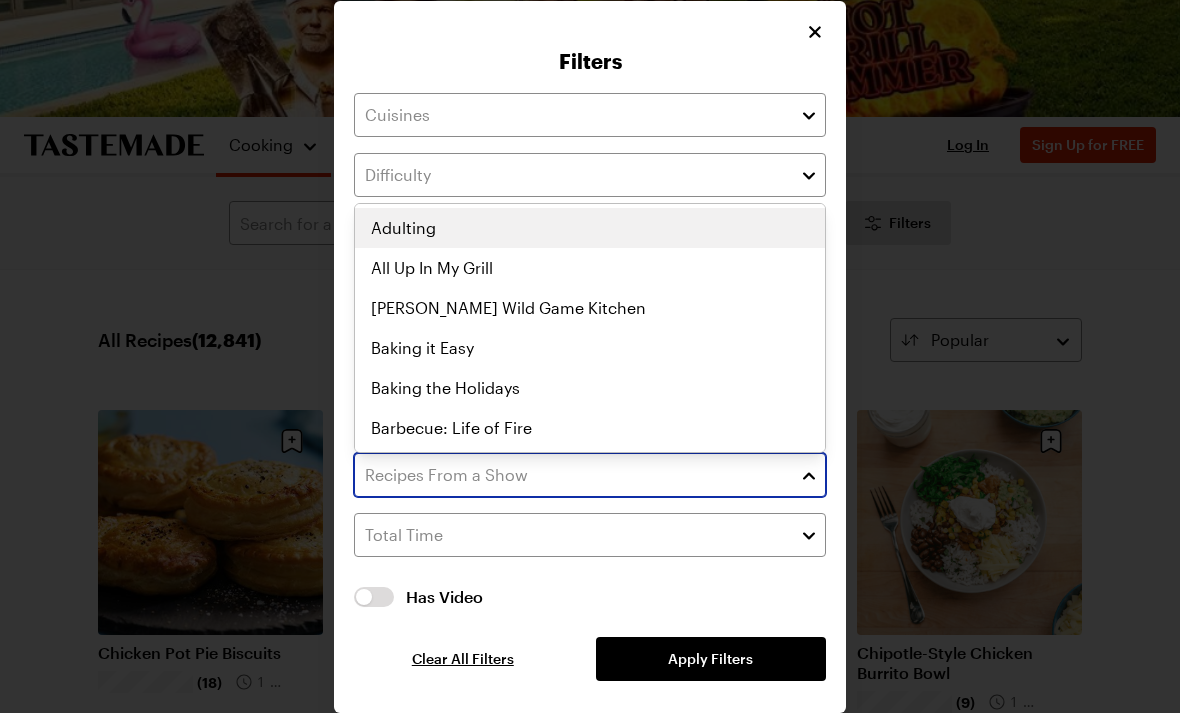 scroll, scrollTop: 32, scrollLeft: 0, axis: vertical 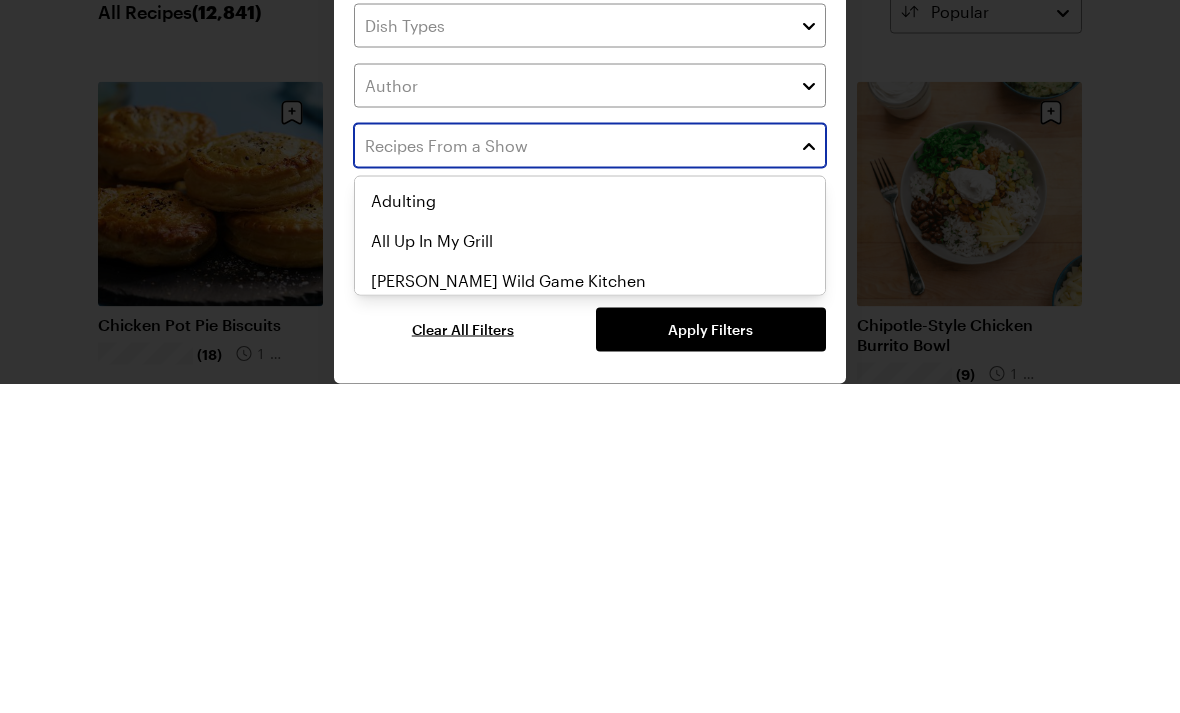 click on "Adulting All Up In My Grill [PERSON_NAME] Wild Game Kitchen Baking it Easy Baking the Holidays Barbecue: Life of Fire Behind The Dish Chaats of [GEOGRAPHIC_DATA] Cooking with [PERSON_NAME] With Pride Dinner Party People Don't Panic Pantry Forking Delicious: 100 Iconic Dishes Gamer Snacks Grill Week 2025 If These Meals Could Talk [PERSON_NAME] Italy [PERSON_NAME]: Fast & Simple [PERSON_NAME]: Seasons Just Jen Lightened Up Mad Good Food Make this Tonight [PERSON_NAME]'s Family Favourites Pinterest's Deliciously Entertaining Raw. Vegan. Not Gross. Recipe for Love School Night Dinners Sourced Spice Spice Baby Struggle Meals Tastemade's Recipe Rundown The Unruly [PERSON_NAME] With [PERSON_NAME]" at bounding box center [590, 630] 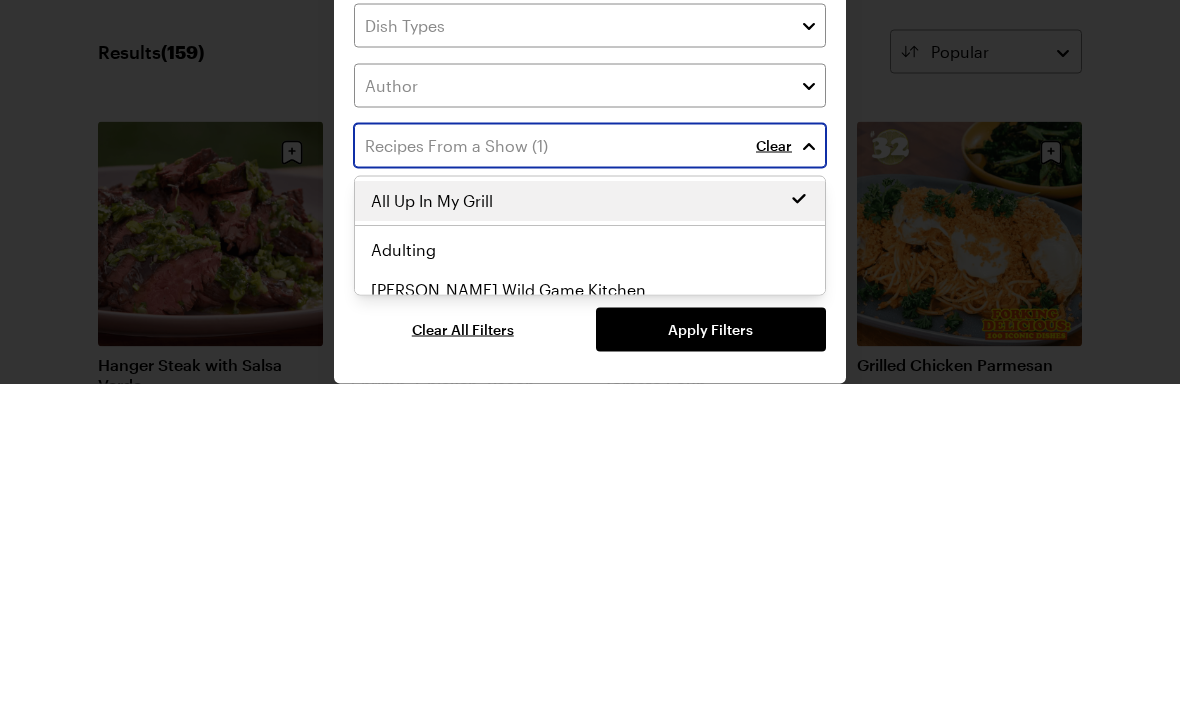 click on "All Up In My Grill Adulting All Up In My Grill [PERSON_NAME] Wild Game Kitchen Baking it Easy Baking the Holidays Barbecue: Life of Fire Behind The Dish Chaats of [GEOGRAPHIC_DATA] Cooking with [PERSON_NAME] Cooking With Pride Dinner Party People Don't Panic Pantry Forking Delicious: 100 Iconic Dishes Gamer Snacks Grill Week 2025 If These Meals Could Talk [PERSON_NAME] [GEOGRAPHIC_DATA] [PERSON_NAME]: Fast & Simple [PERSON_NAME]: Seasons Just [PERSON_NAME] Lightened Up Mad Good Food Make this Tonight [PERSON_NAME]'s Family Favourites Pinterest's Deliciously Entertaining Raw. Vegan. Not Gross. Recipe for Love School Night Dinners Sourced Spice Spice Baby Struggle Meals Tastemade's Recipe Rundown The Unruly [PERSON_NAME] With [PERSON_NAME]" at bounding box center (590, 630) 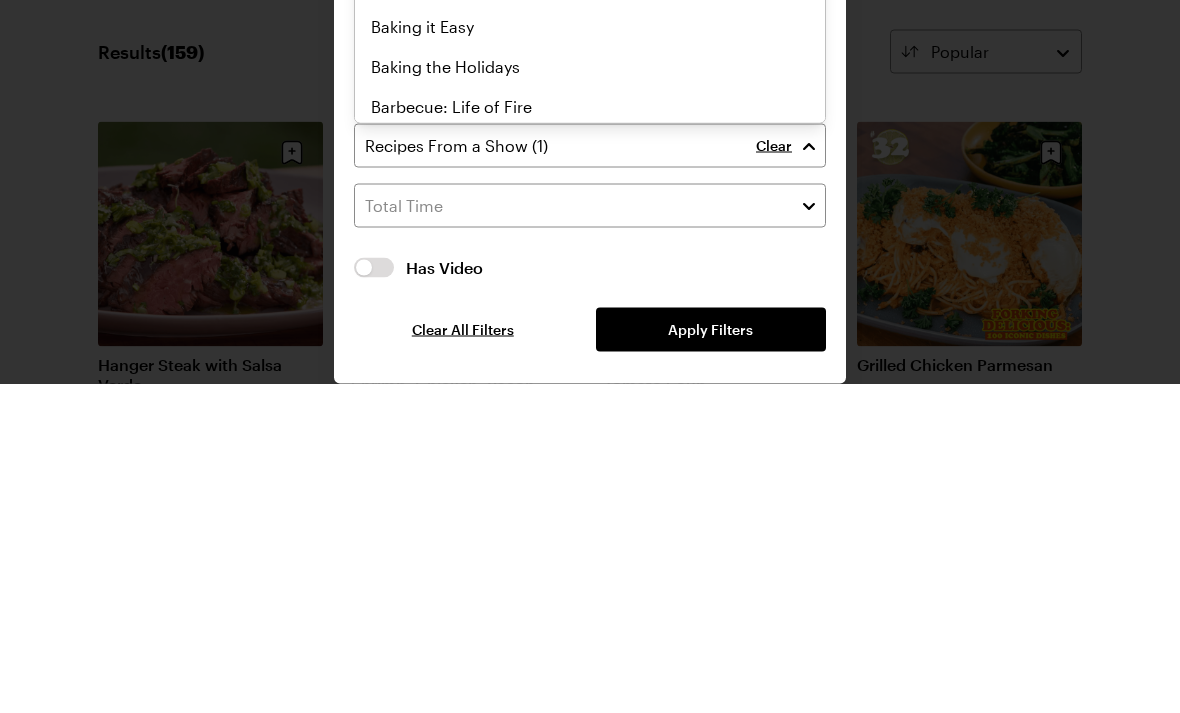 scroll, scrollTop: 362, scrollLeft: 0, axis: vertical 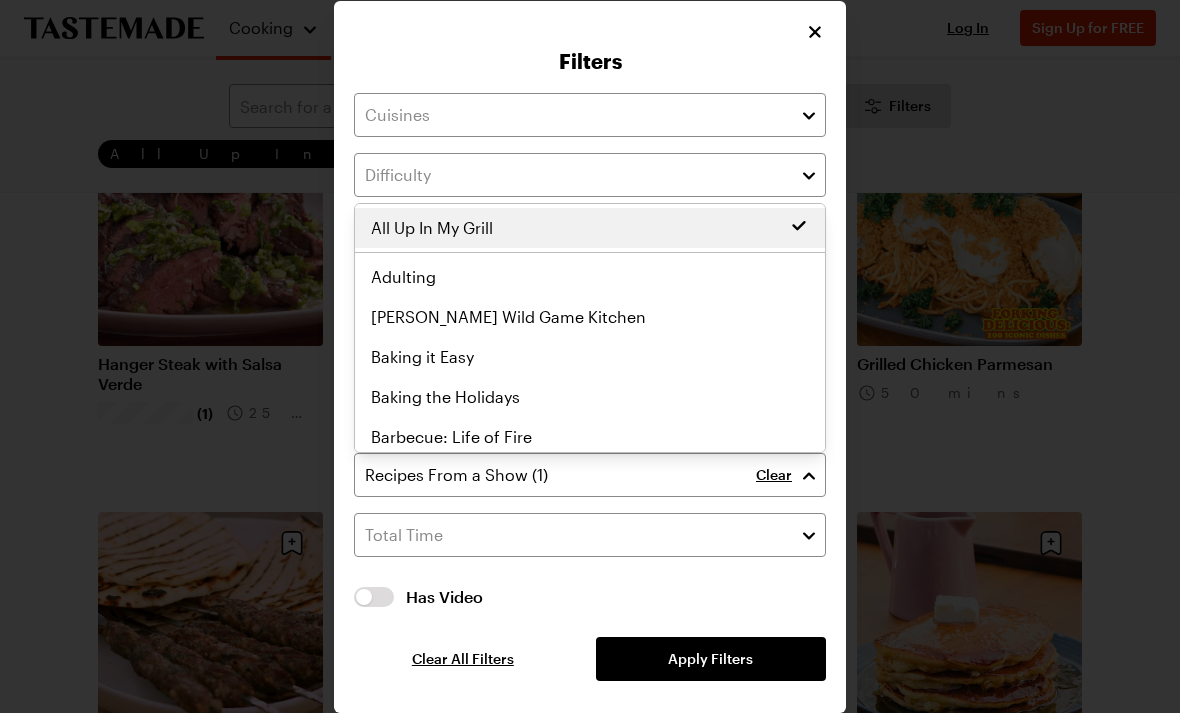 click on "Cooking Shows Streaming Tastemade + Log In Sign Up Log In Sign Up for FREE Filters All Up In My Grill Search Results  ( 159 ) Popular Load More Hanger Steak with Salsa Verde (1) 25 mins Supreme Fried Rice with Shrimp, Chicken, Bacon, Pickled Raisins & Jalapenos 40 mins Grilled Cheese with Roasted Tomato Soup 30 mins Grilled Chicken Parmesan 50 mins Beef and Shrimp Kabobs 20 mins Chicago-Style Tavern Pie with Sausage, Onion, and Ranch Dressing 5h 50m Huli Huli Chicken with Charred Pineapple & Scallion (3) 2h 0m Spiced Apple Pancakes with Coconut Brown Butter Syrup (1) 35 mins NY Strip Steak with Roasted Onions & Poblanos 1h 40m Bananas [PERSON_NAME] with [PERSON_NAME] Cream 30 mins Brisket Burger with Grilled Onions and Blue Cheese Sauce (1) 40 mins Maple Sausage, Egg, and Cheese Fried Rice (2) 25 mins Italian Beef Combo, Chili Crisp Cheese Sauce, Giardiniera (1) 8h 20m Black Pepper BBQ Shrimp Po’boy (2) 25 mins Angry Chicken (1) 1h 45m Detroit Style Pizza with Cheddar, Sausage, and Onion (1) 38 mins 1h 5m (1) (1)" at bounding box center [590, 1550] 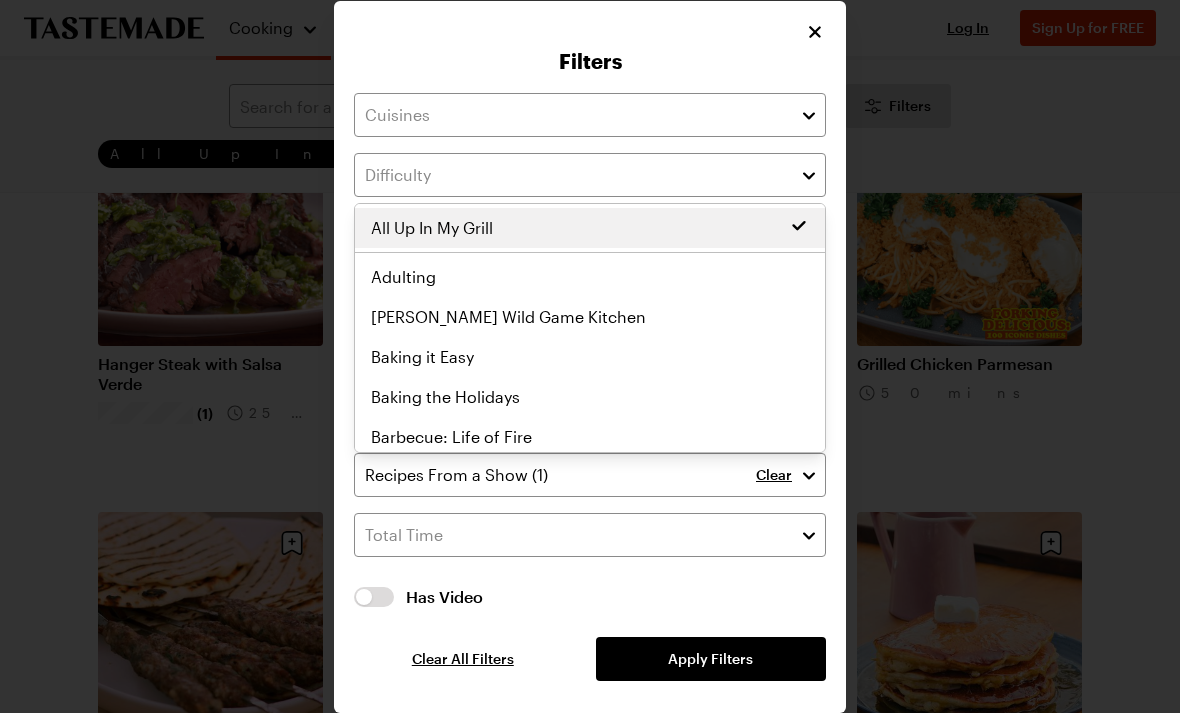 scroll, scrollTop: 33, scrollLeft: 0, axis: vertical 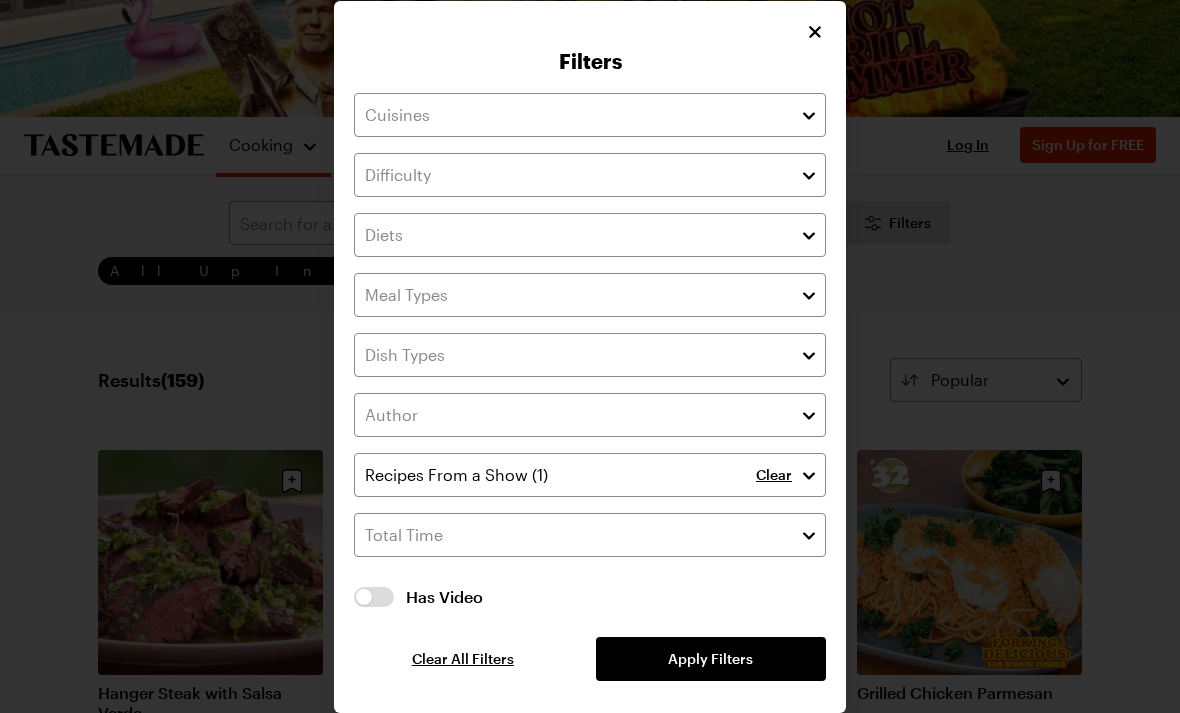 click on "Filters Clear Has Video Has Video Clear All Filters Apply Filters" at bounding box center [590, 357] 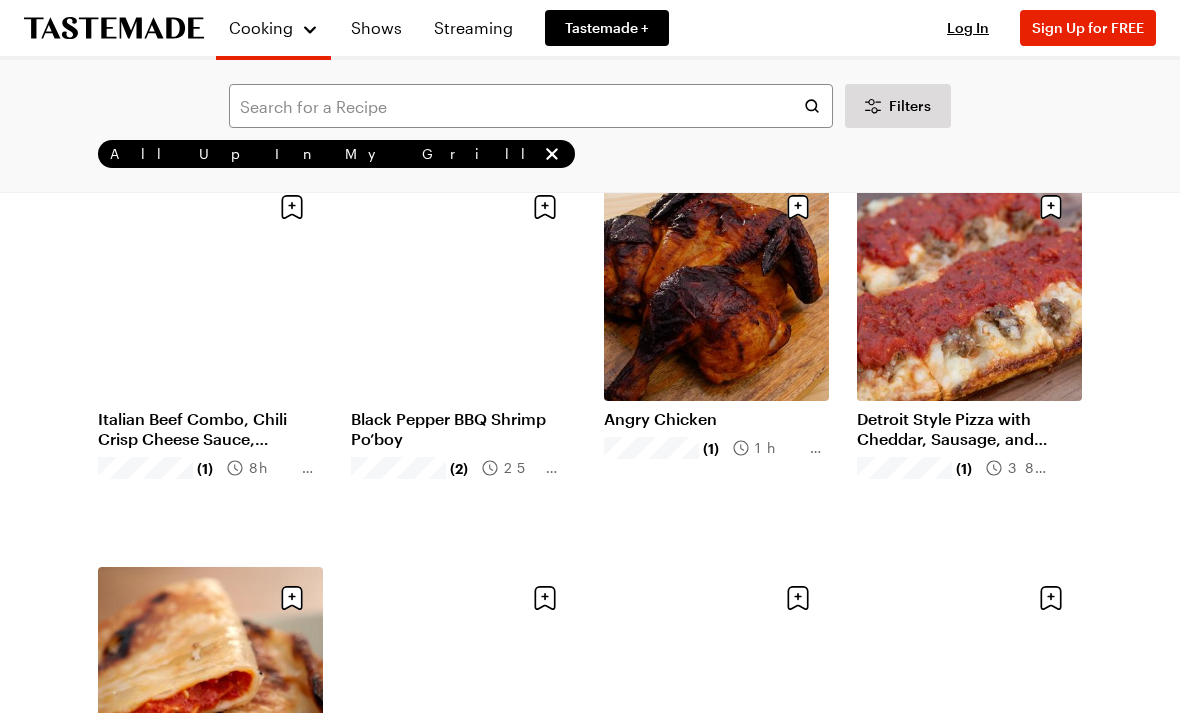 scroll, scrollTop: 1479, scrollLeft: 0, axis: vertical 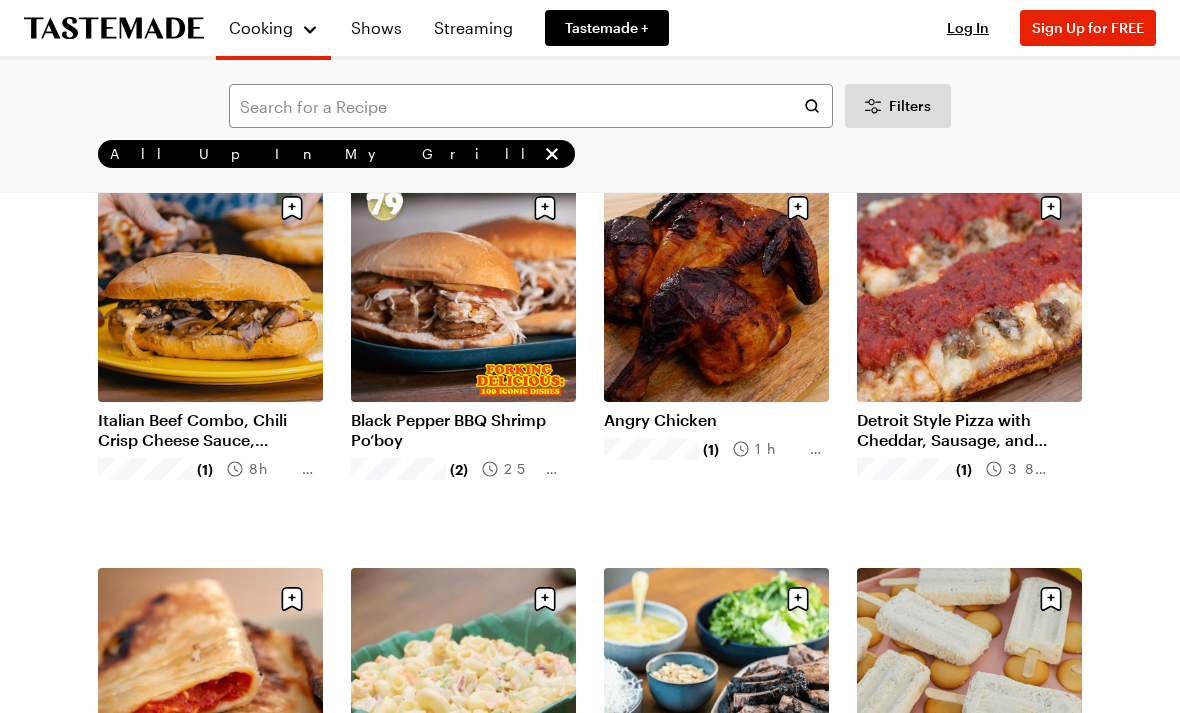 click on "Angry Chicken" at bounding box center (716, 420) 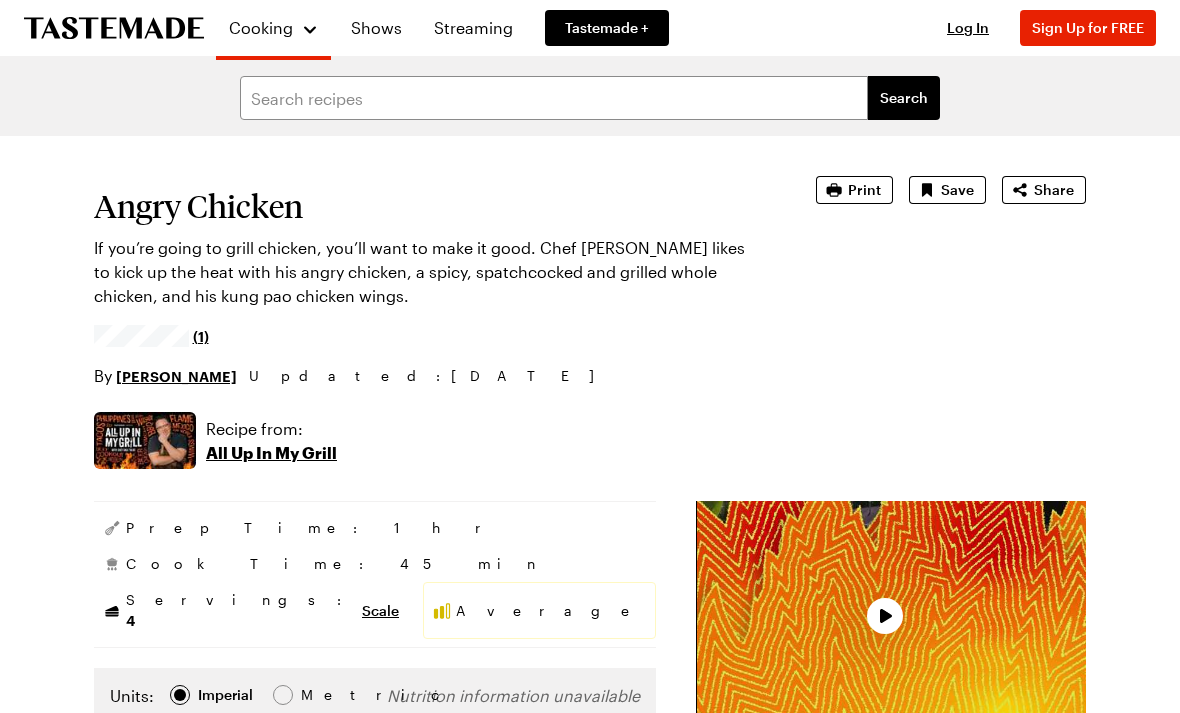 scroll, scrollTop: 0, scrollLeft: 0, axis: both 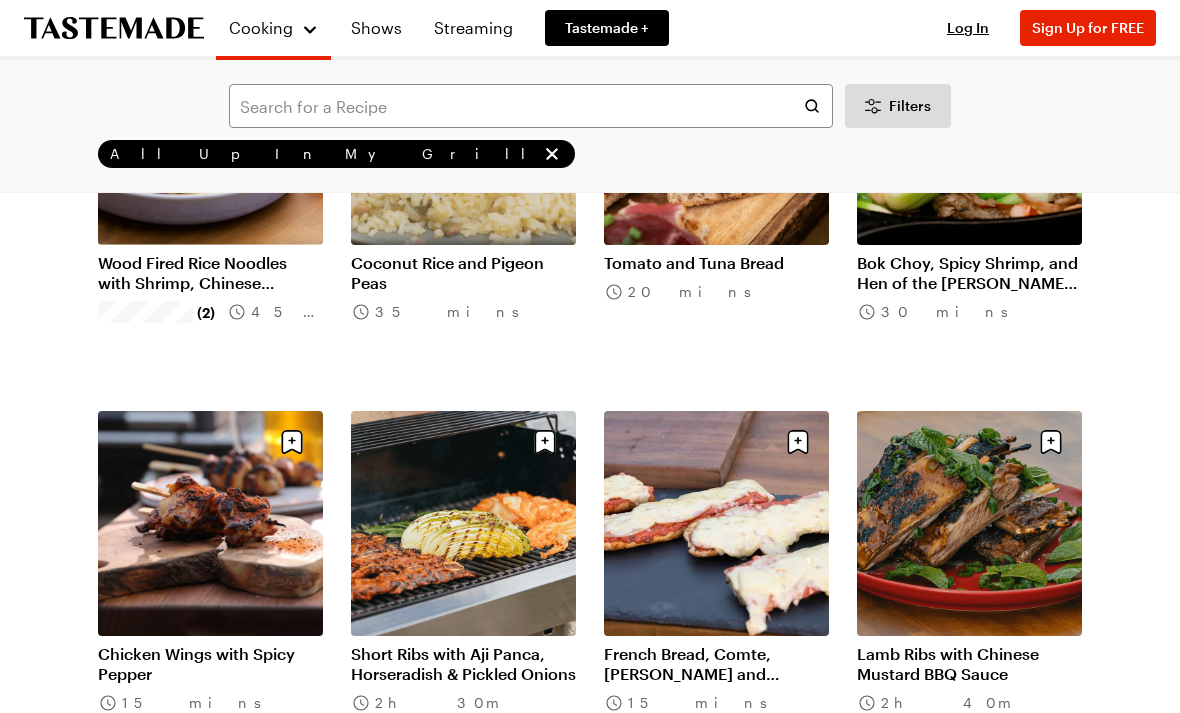 click on "Filters" at bounding box center [898, 106] 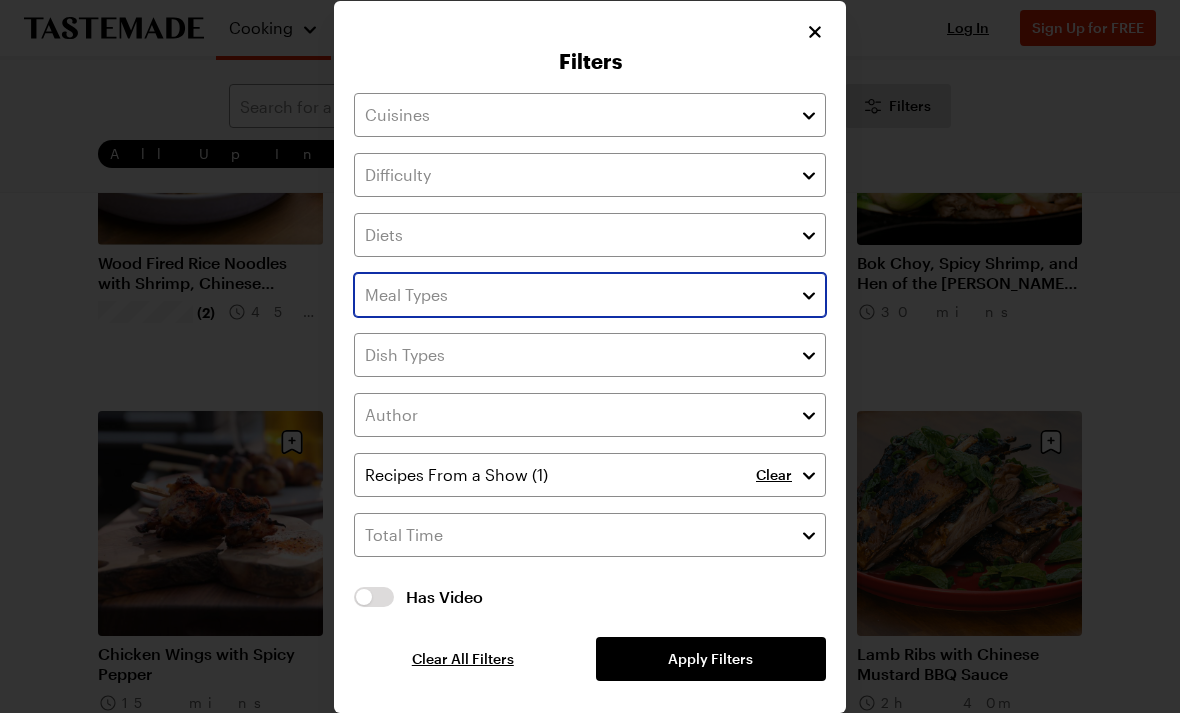 click at bounding box center [590, 295] 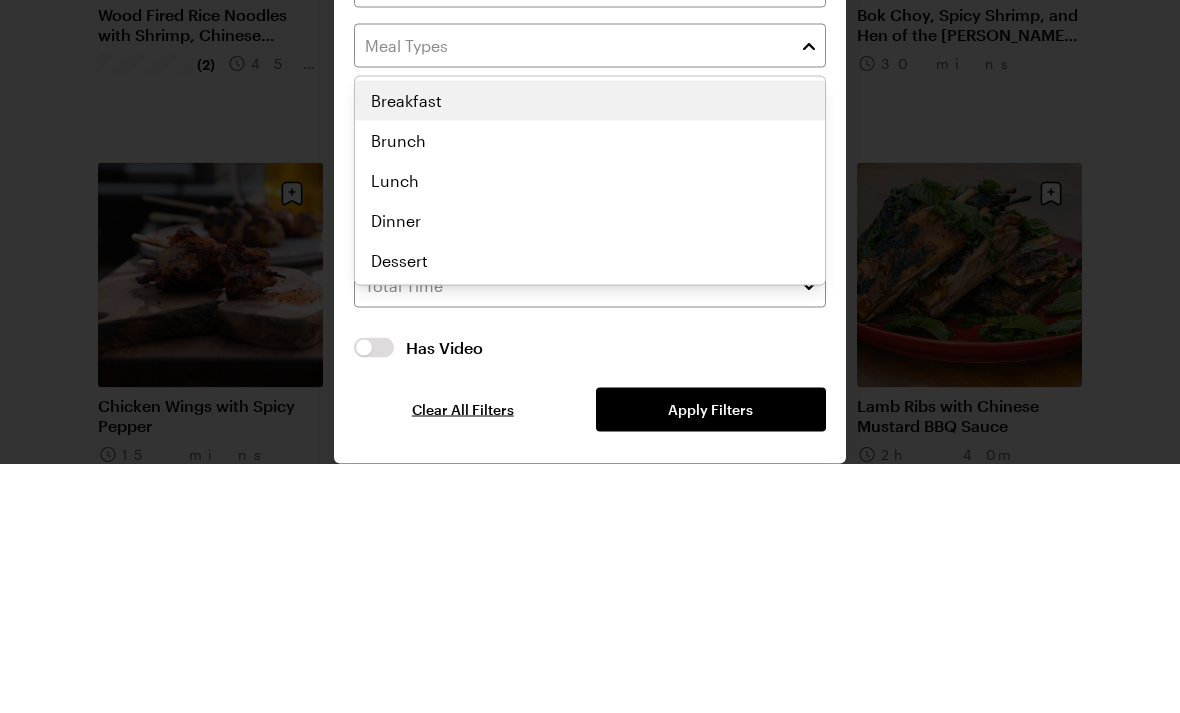 scroll, scrollTop: 9164, scrollLeft: 0, axis: vertical 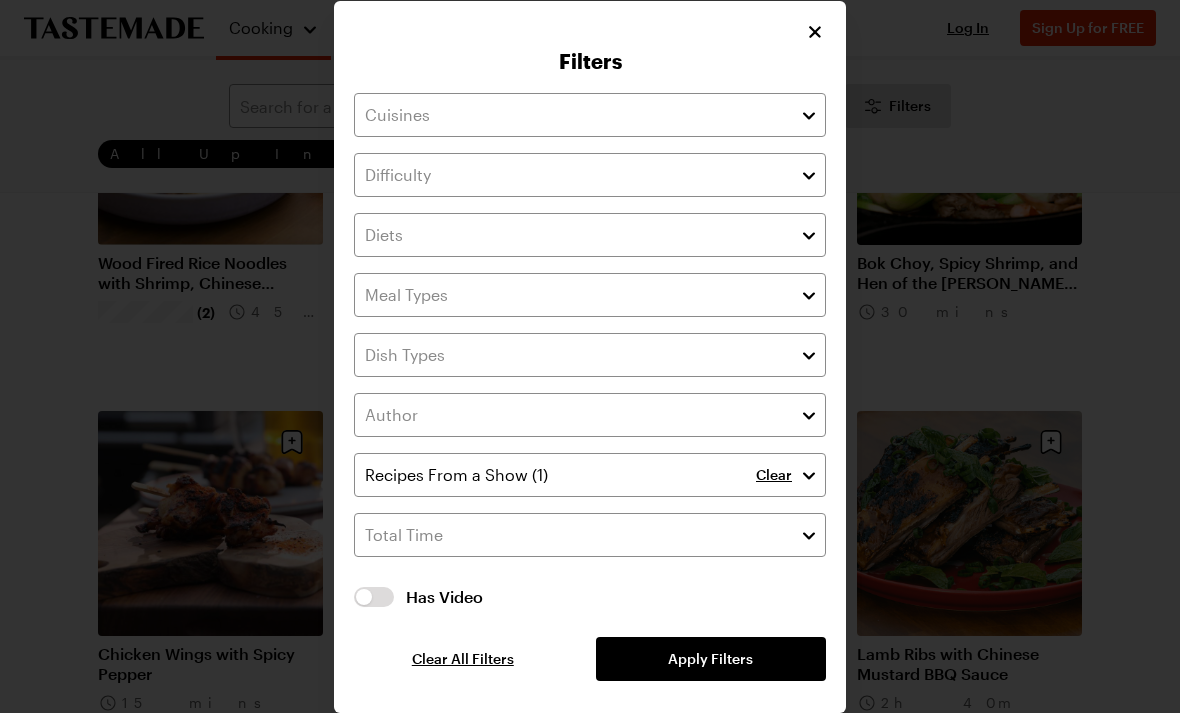 click 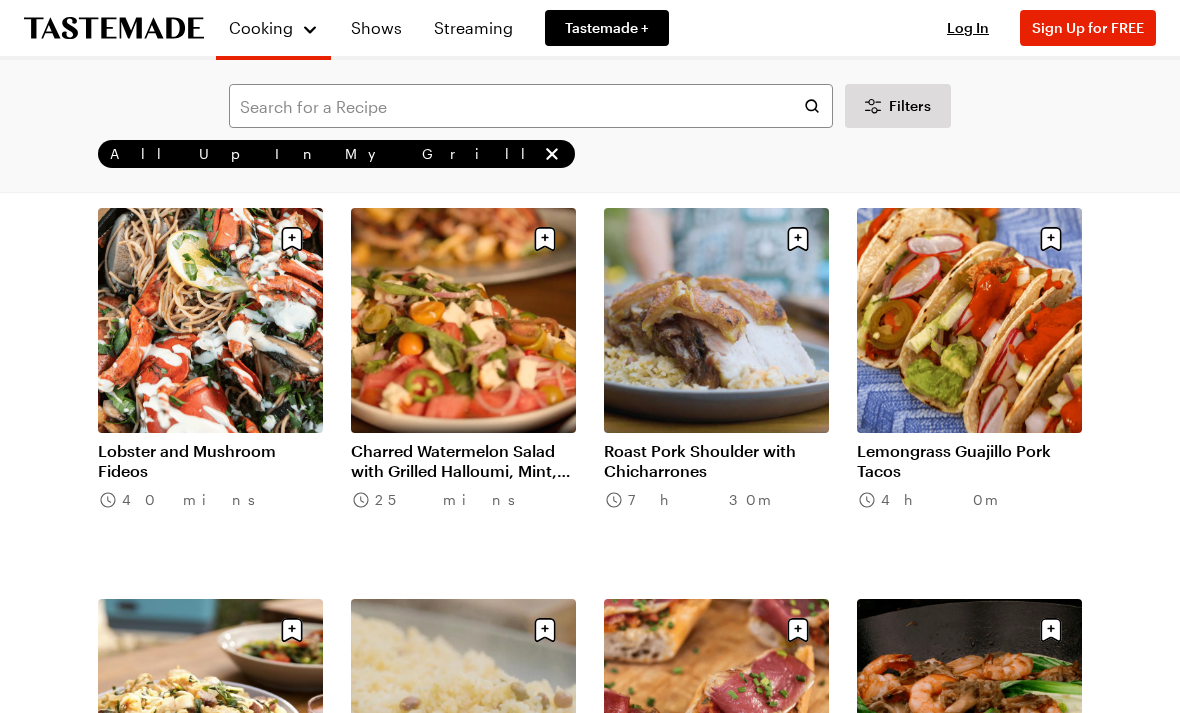 scroll, scrollTop: 8319, scrollLeft: 0, axis: vertical 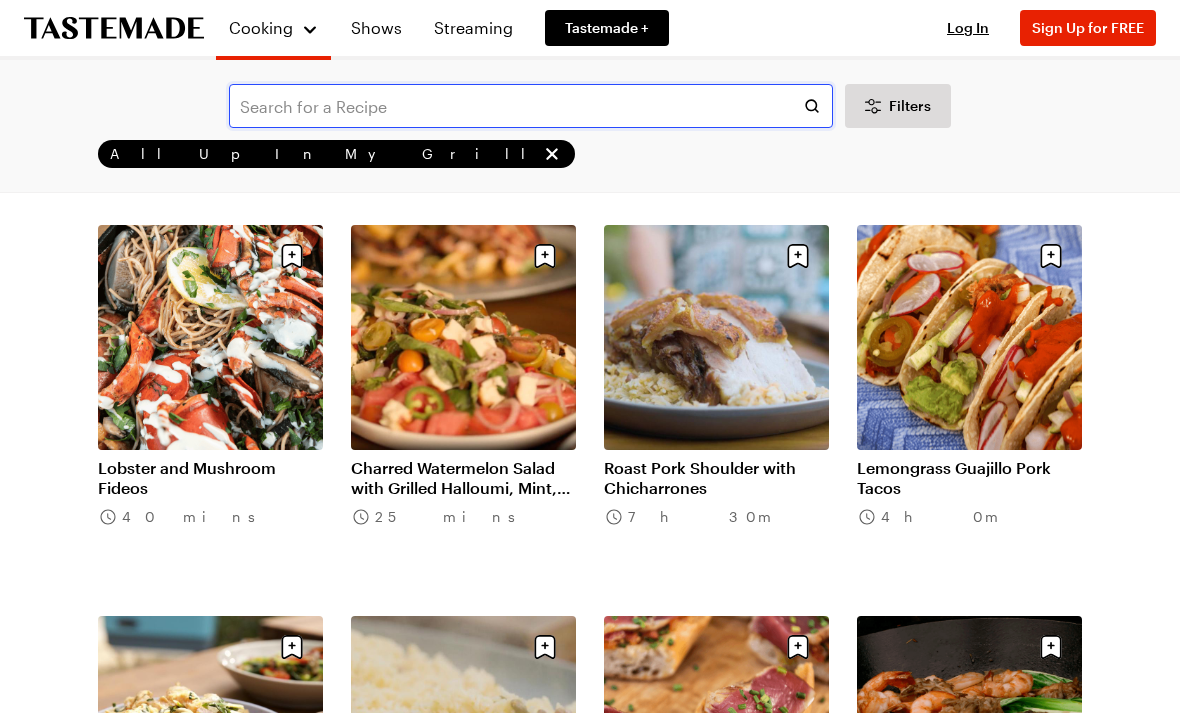 click at bounding box center (531, 106) 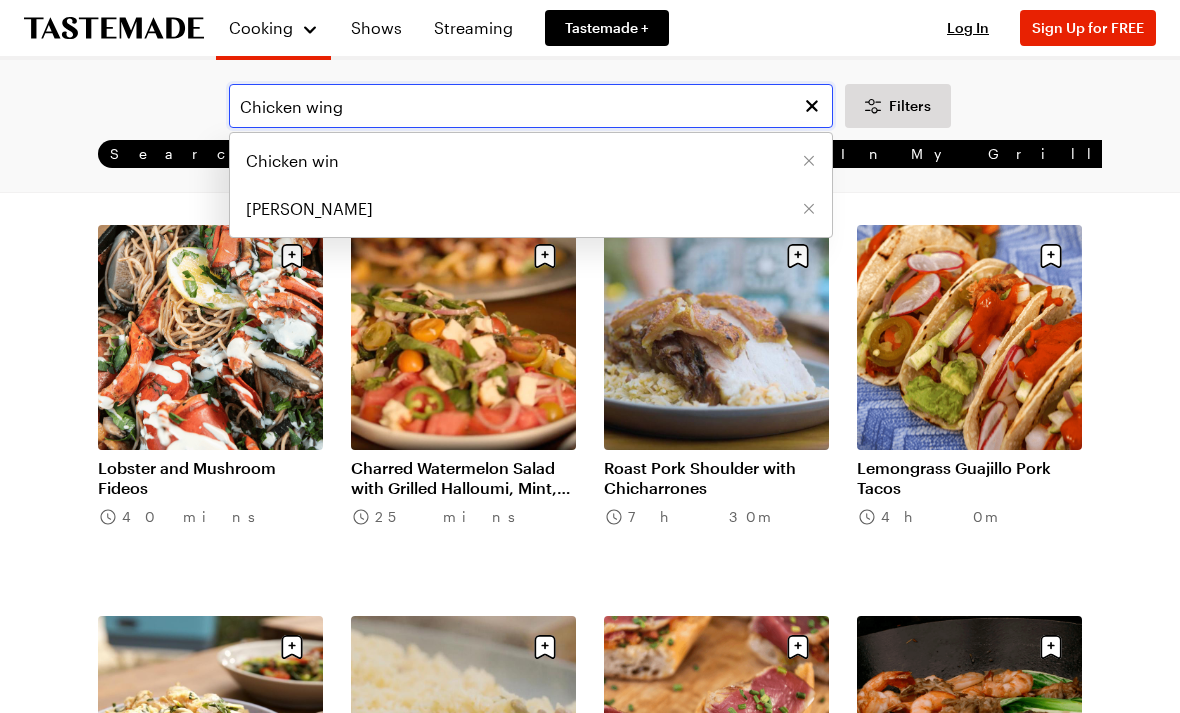 scroll, scrollTop: 700, scrollLeft: 0, axis: vertical 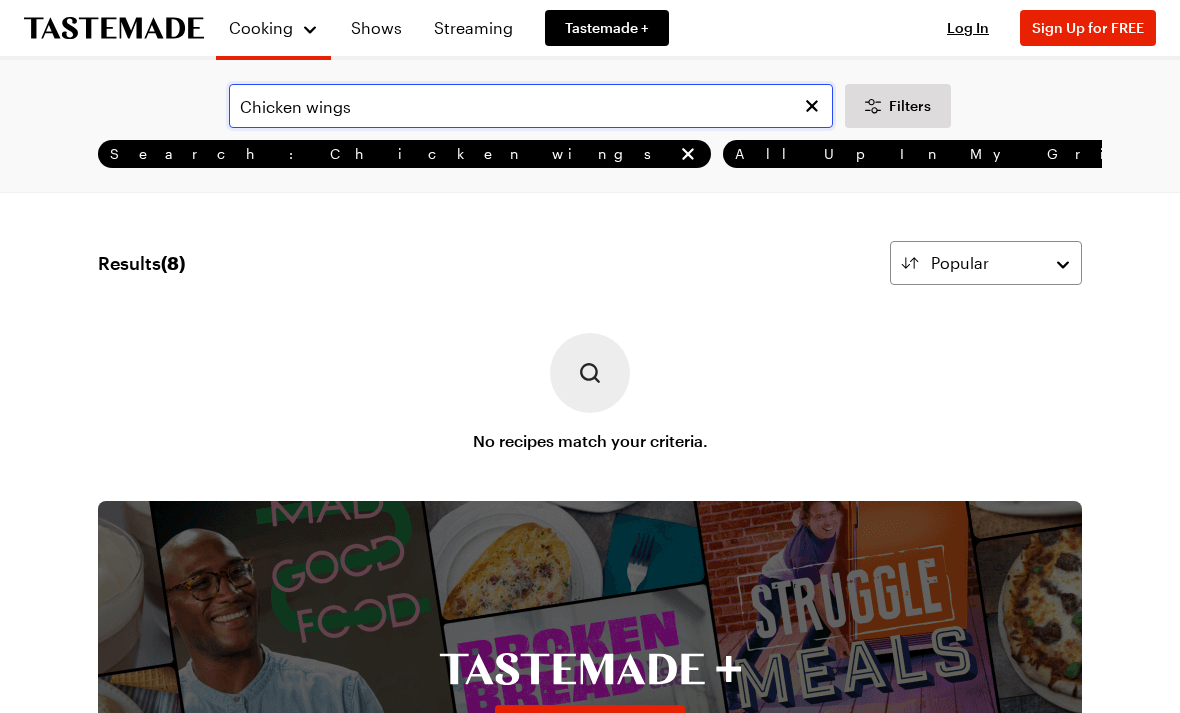 click on "Chicken wings" at bounding box center (531, 106) 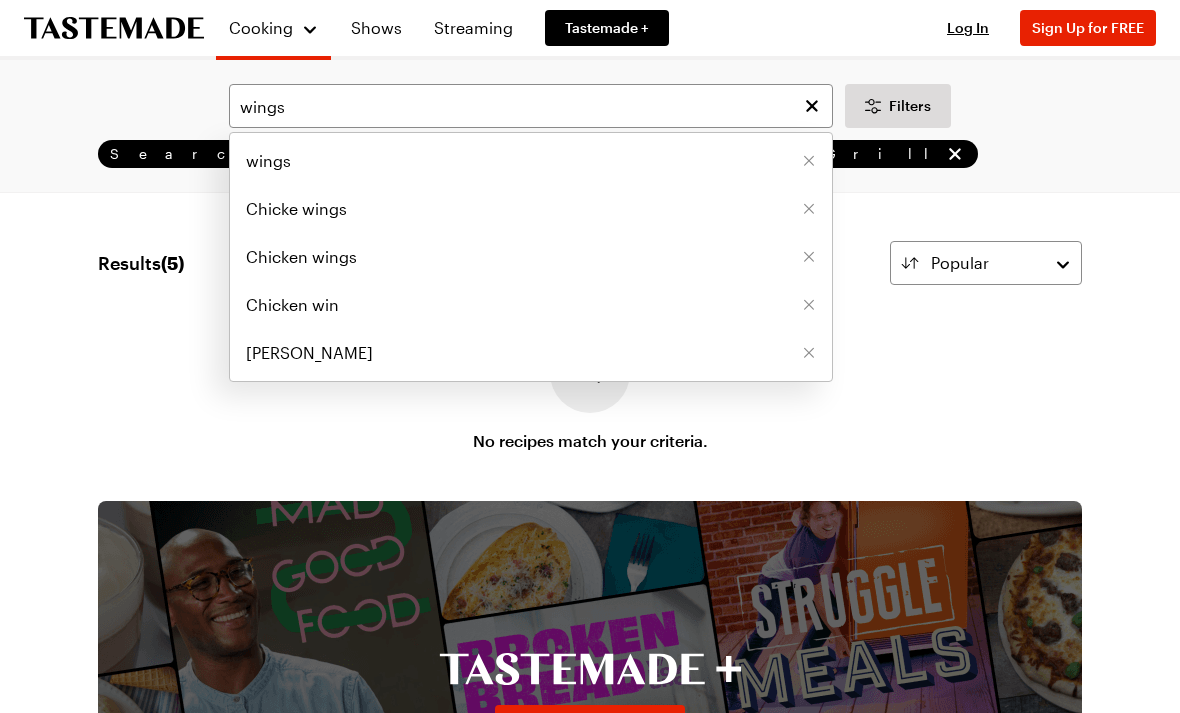 click on "wings" at bounding box center [531, 161] 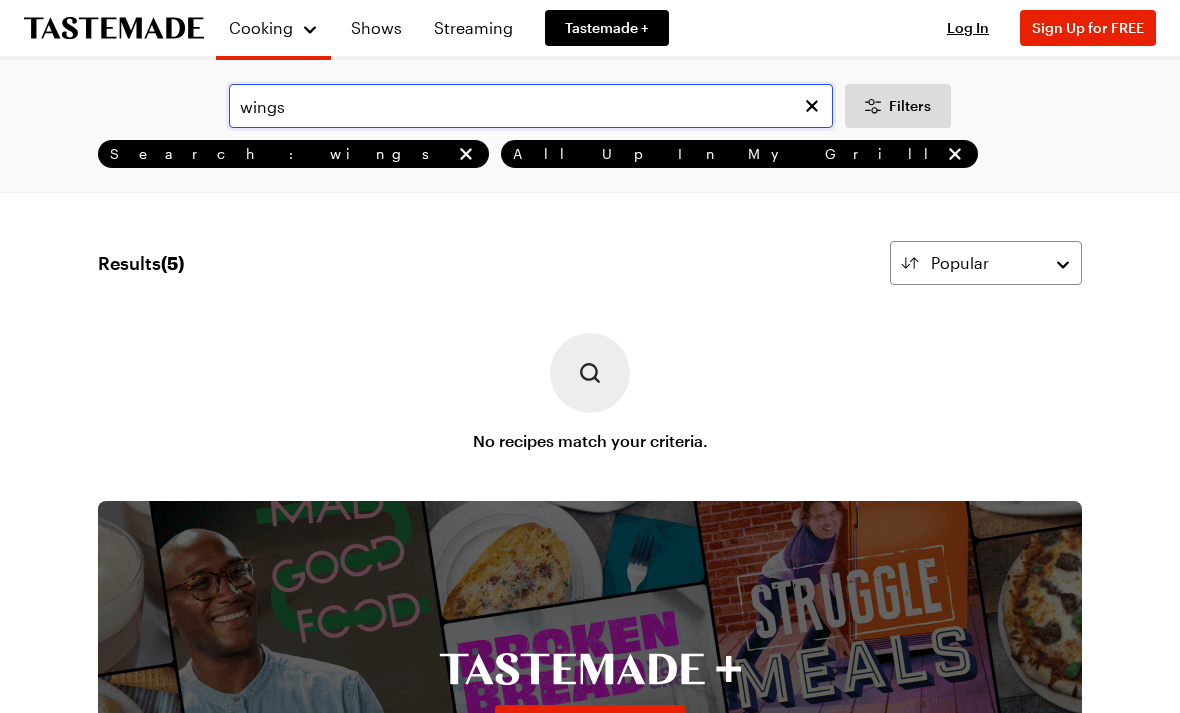 click on "wings" at bounding box center [531, 106] 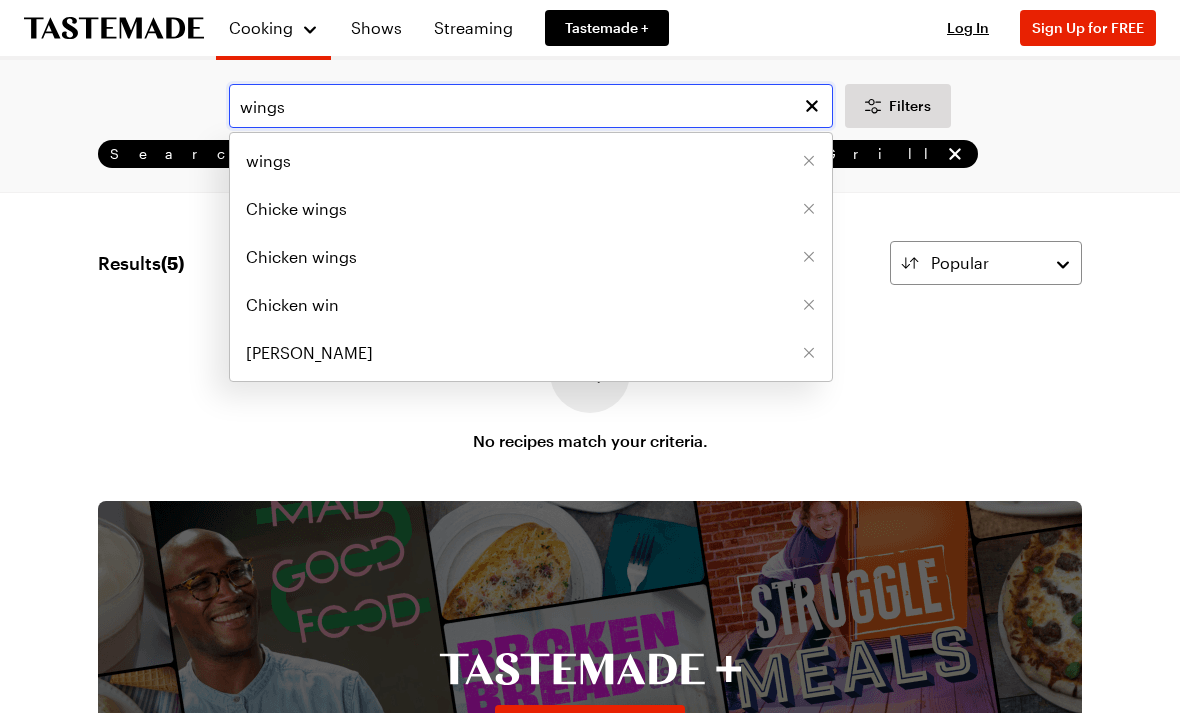 click on "wings" at bounding box center [531, 106] 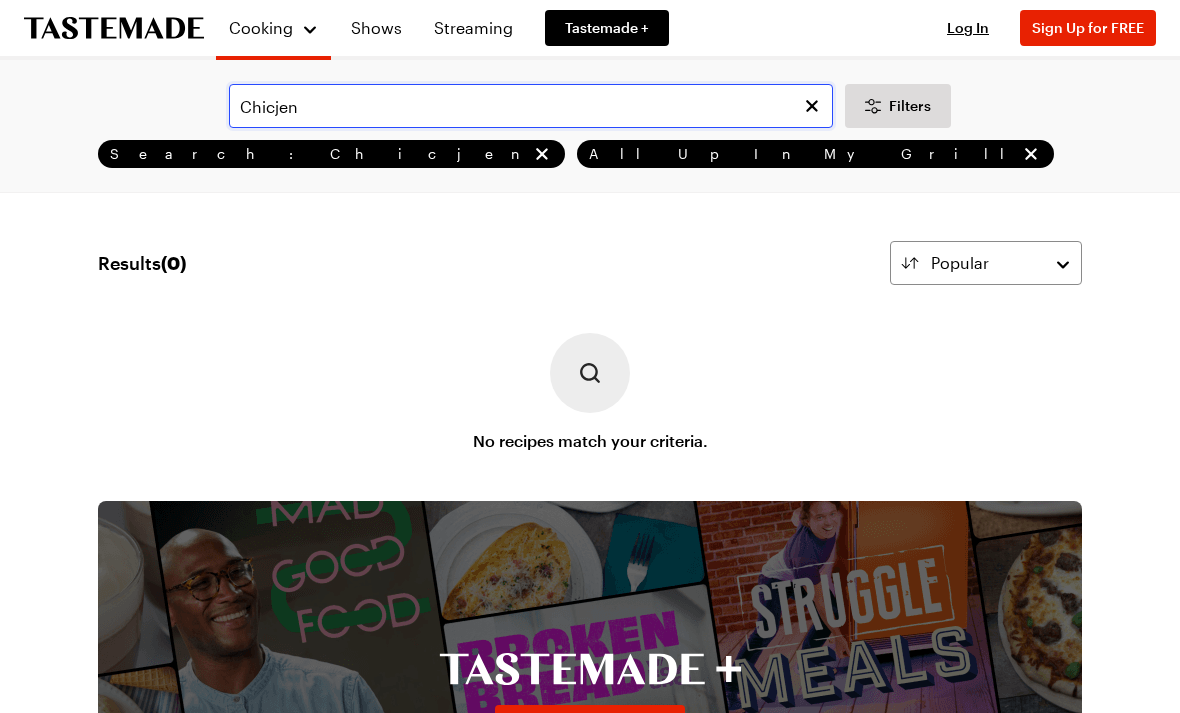 click on "Chicjen" at bounding box center [531, 106] 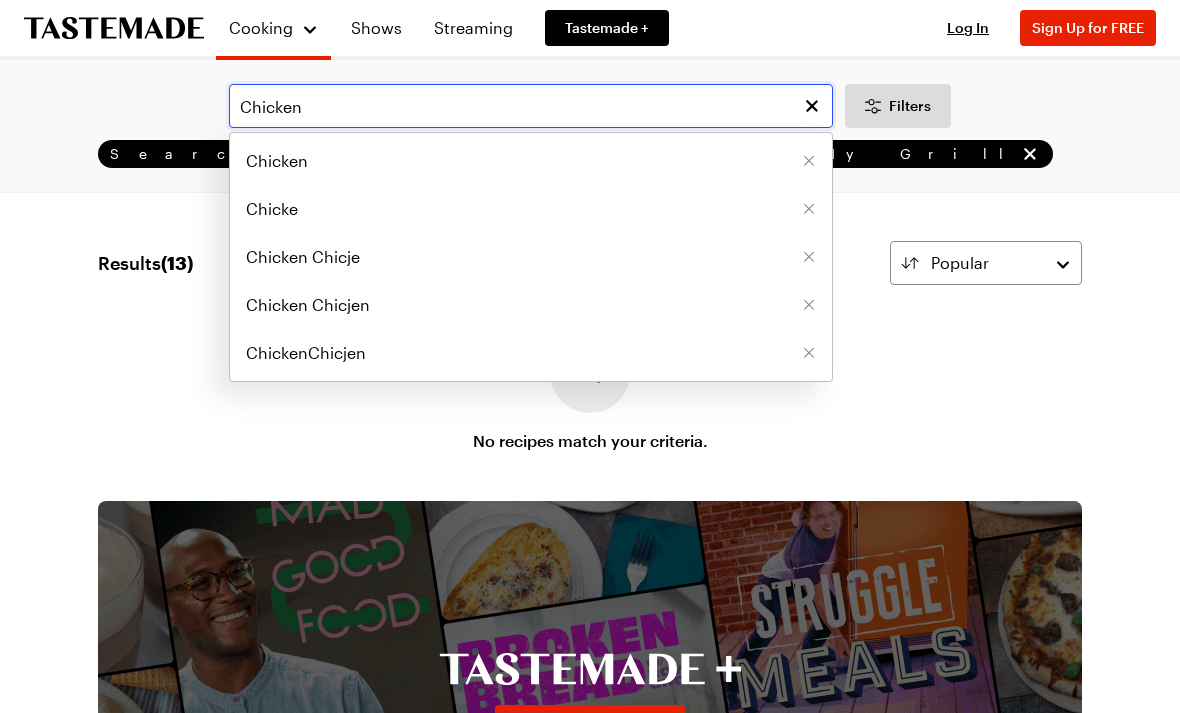 type on "Chicken" 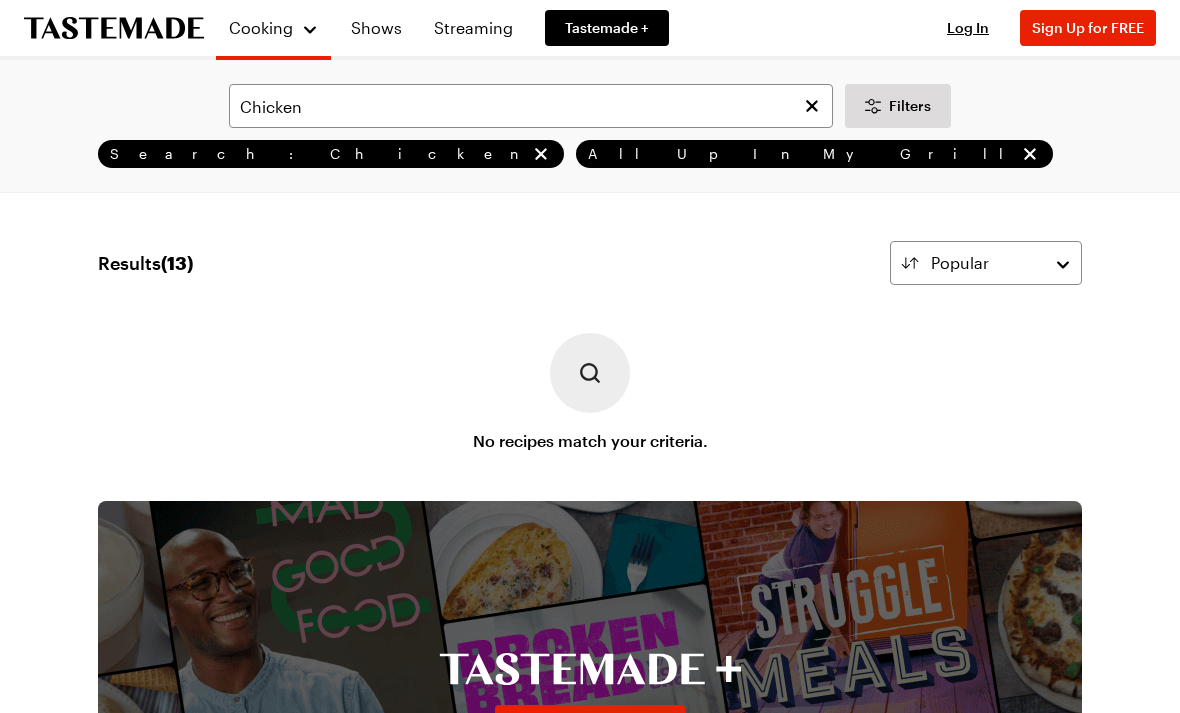 click on "Results  ( 13 )" at bounding box center (145, 263) 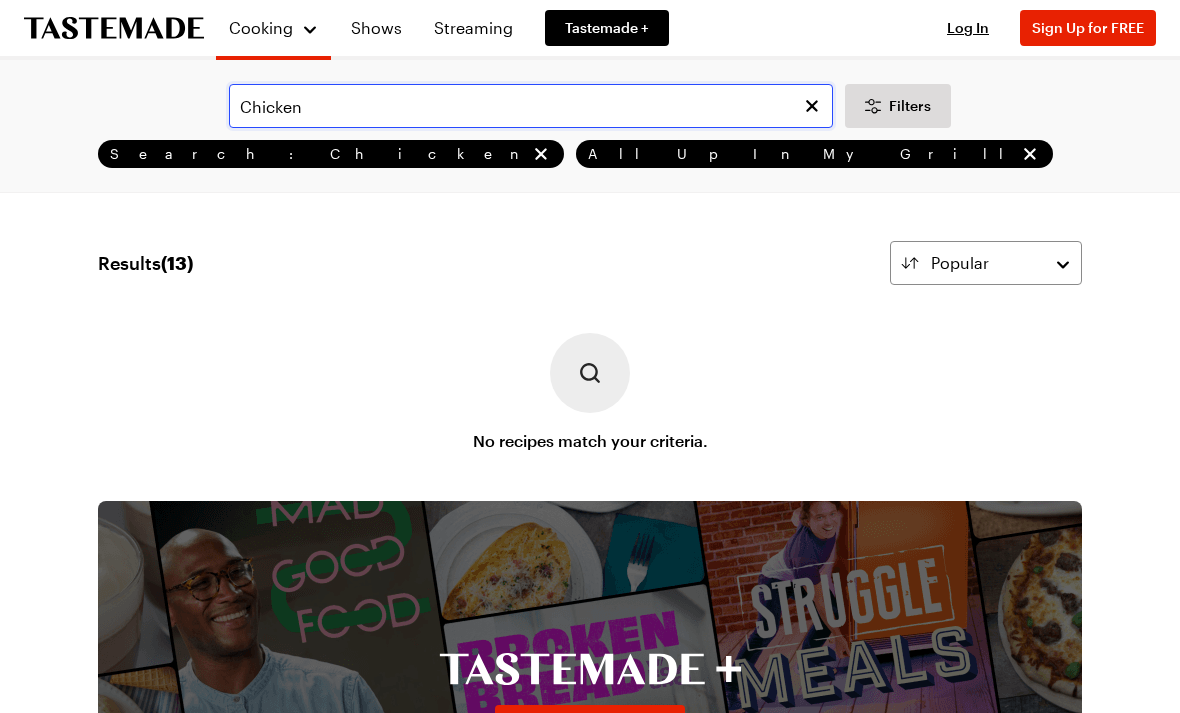 click on "Chicken" at bounding box center [531, 106] 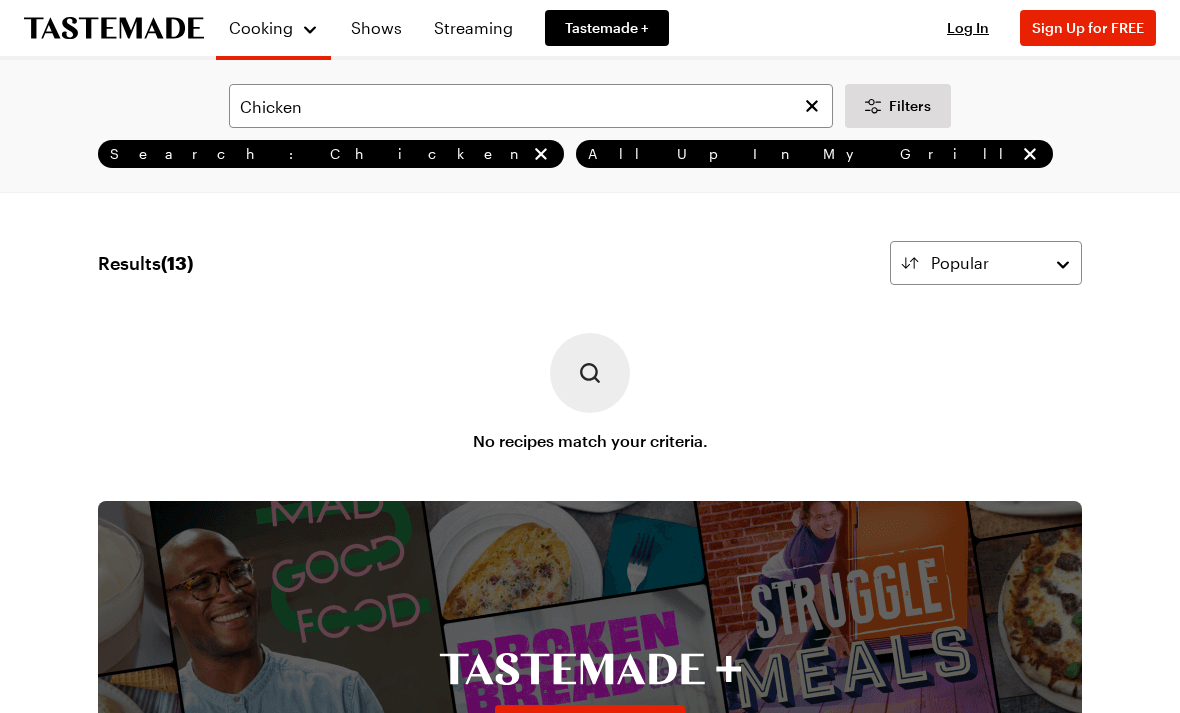 click on "All Up In My Grill" at bounding box center [814, 154] 